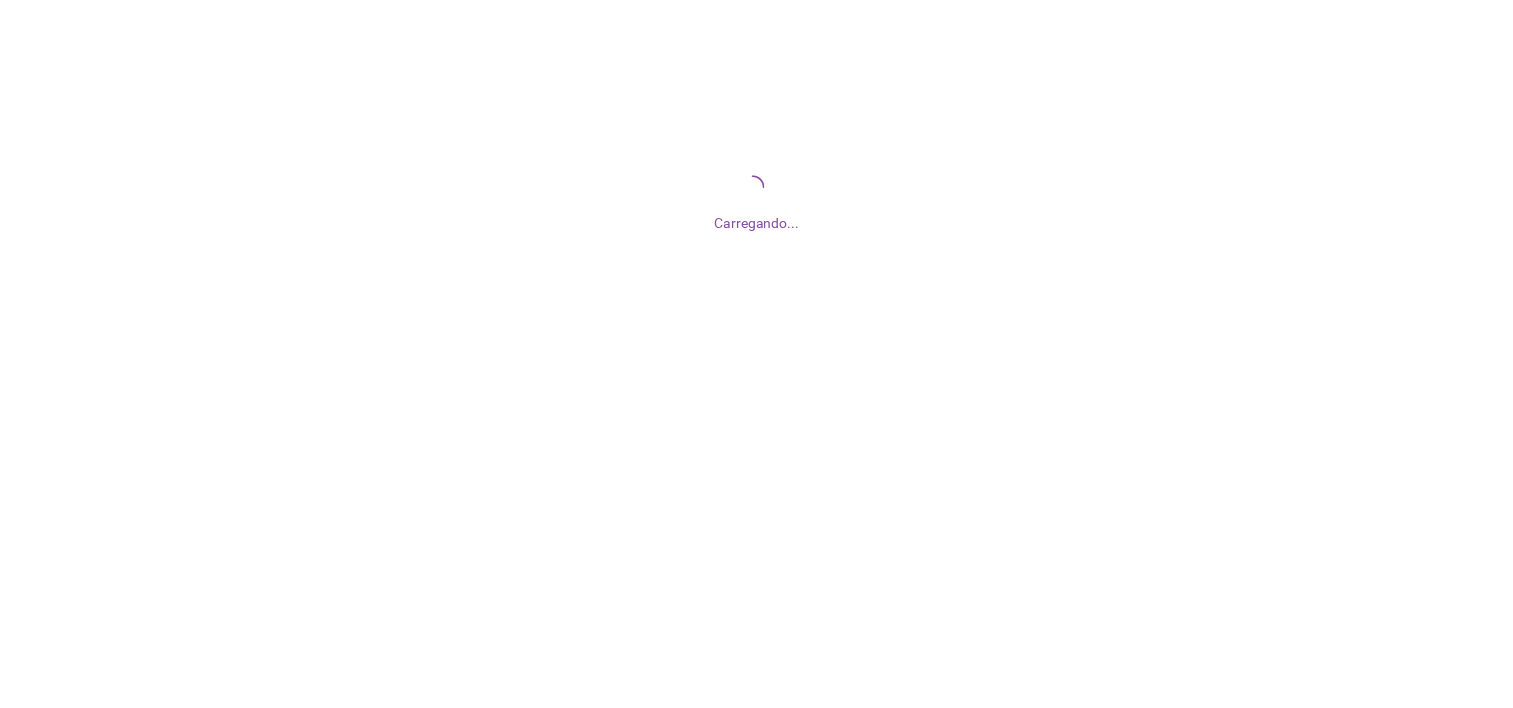 scroll, scrollTop: 0, scrollLeft: 0, axis: both 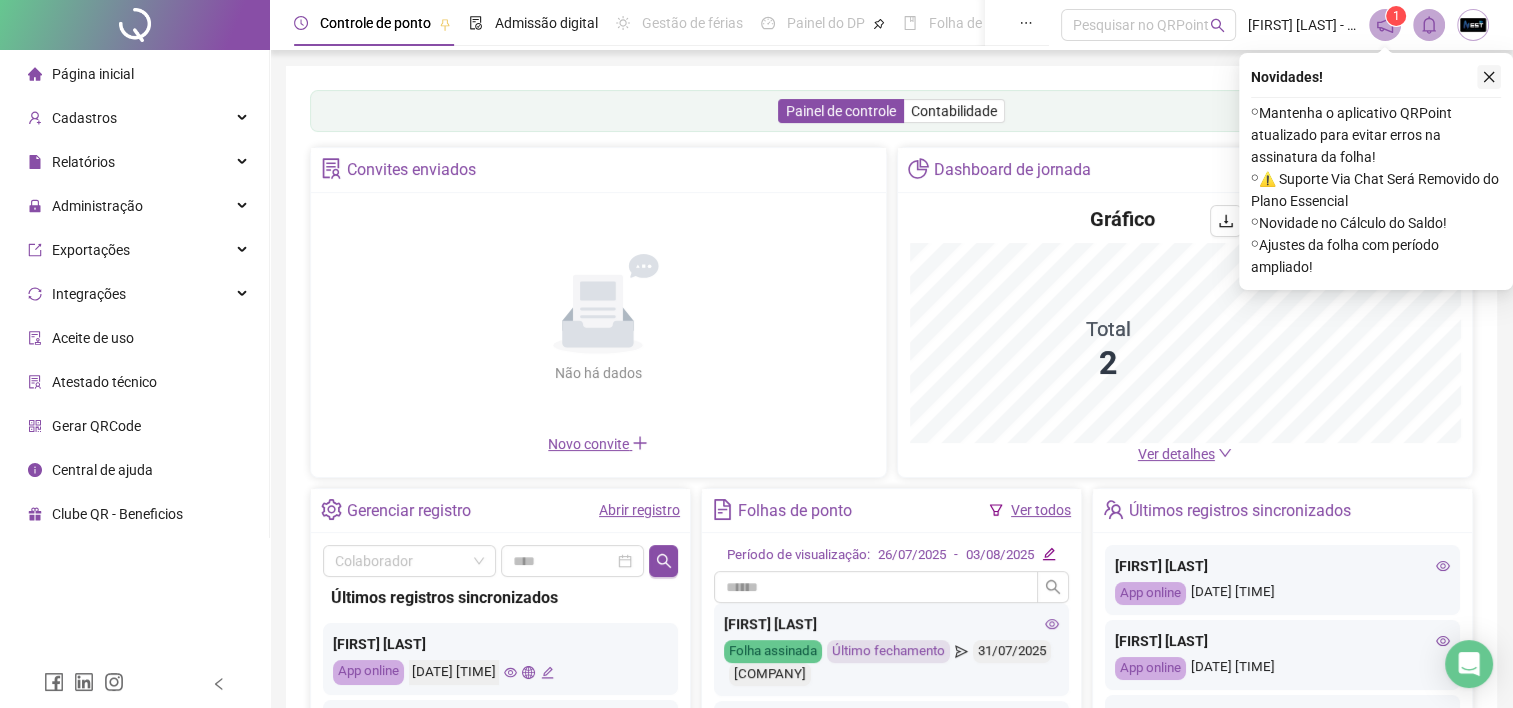 click at bounding box center (1489, 77) 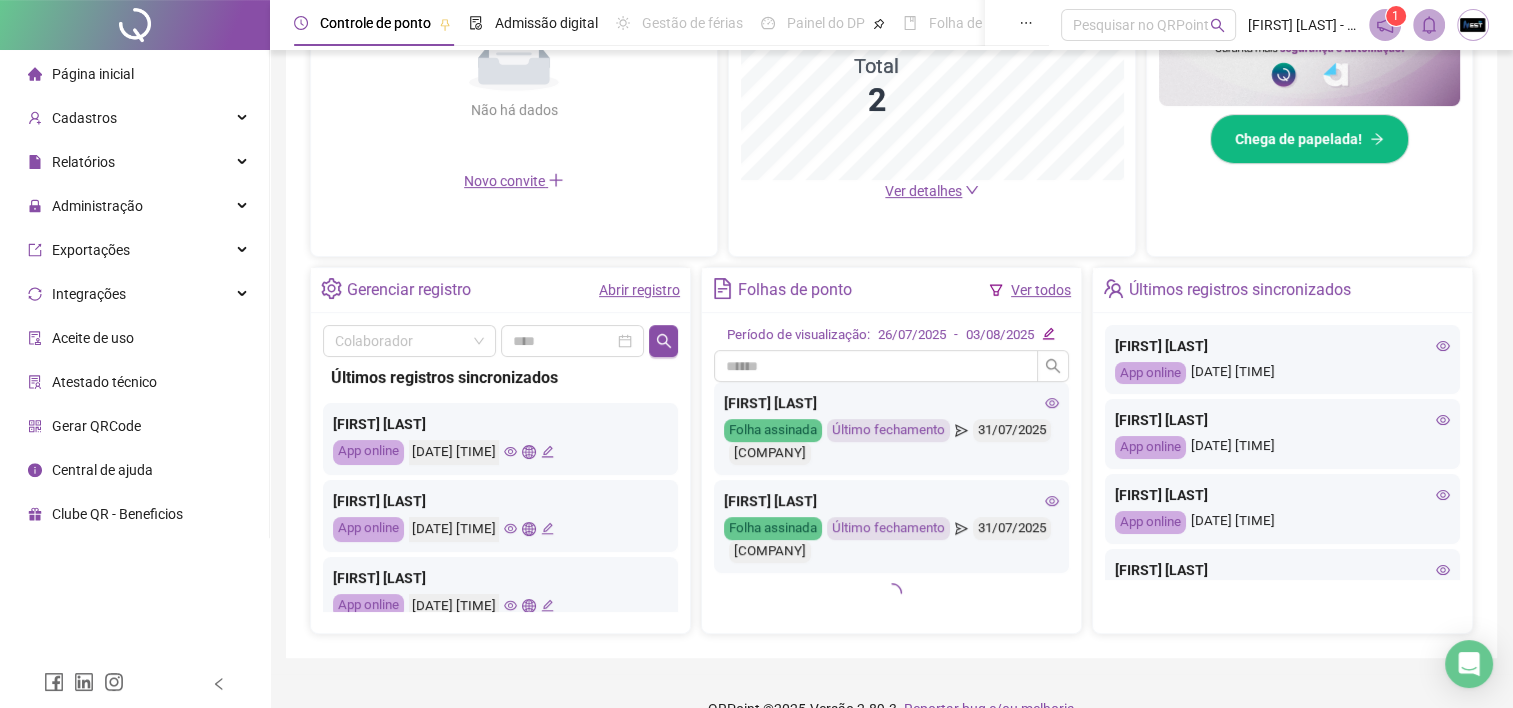 scroll, scrollTop: 592, scrollLeft: 0, axis: vertical 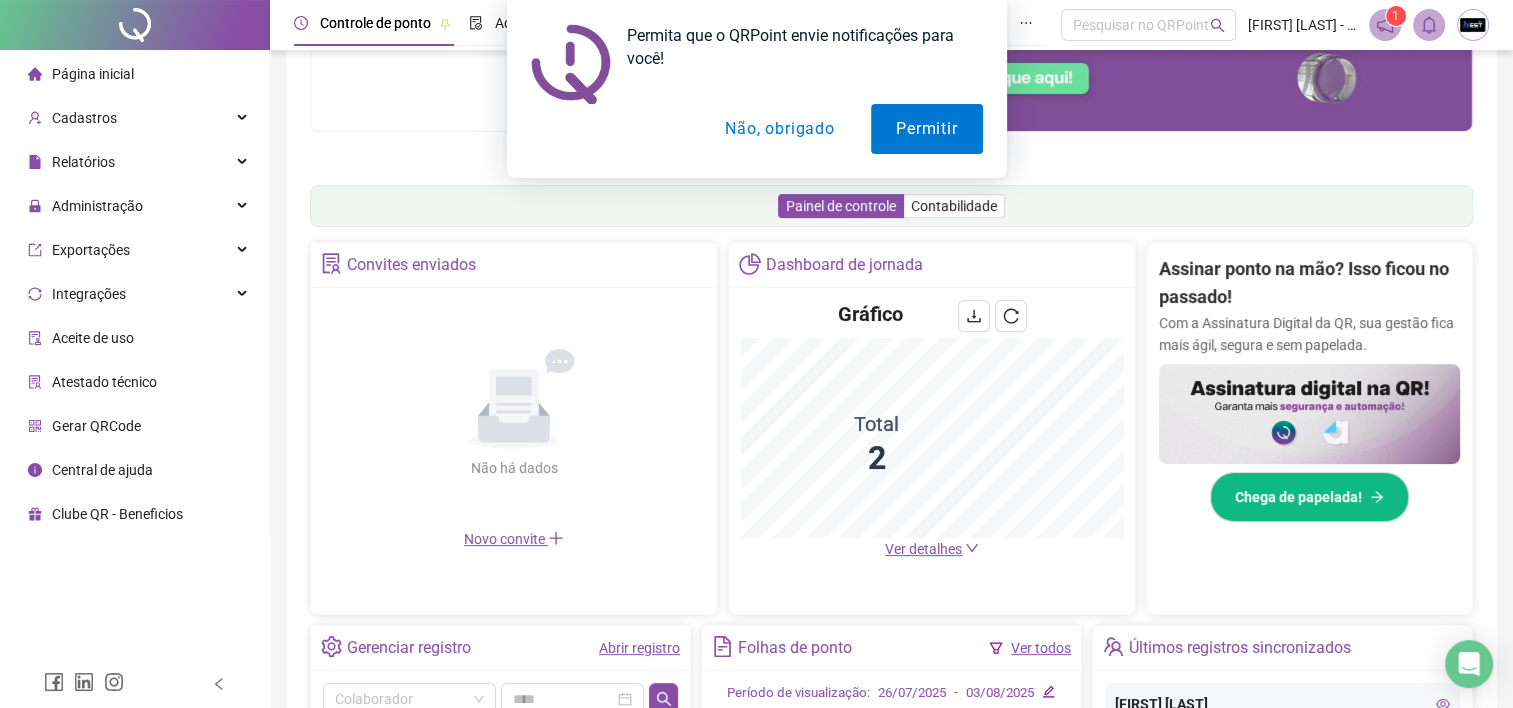 click on "Não, obrigado" at bounding box center [779, 129] 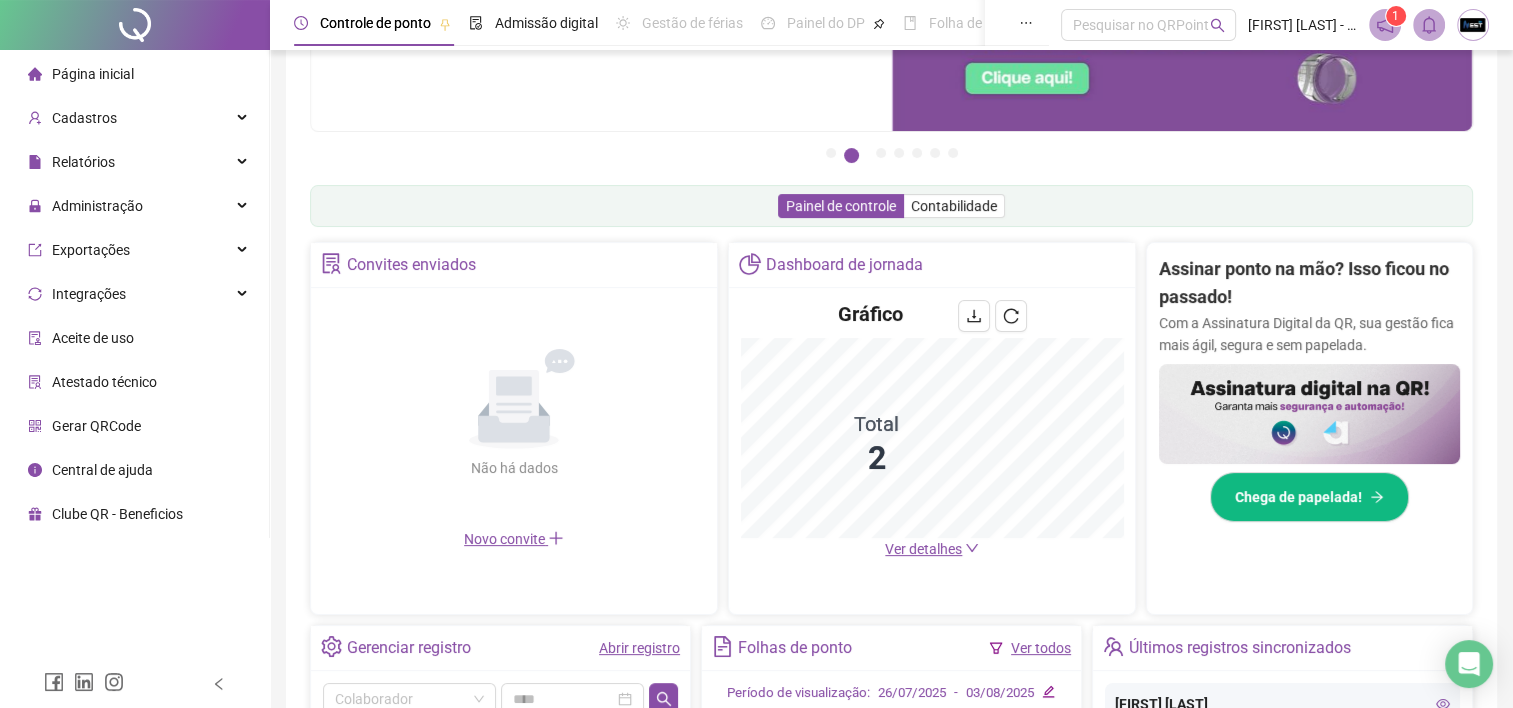 click at bounding box center (1385, 25) 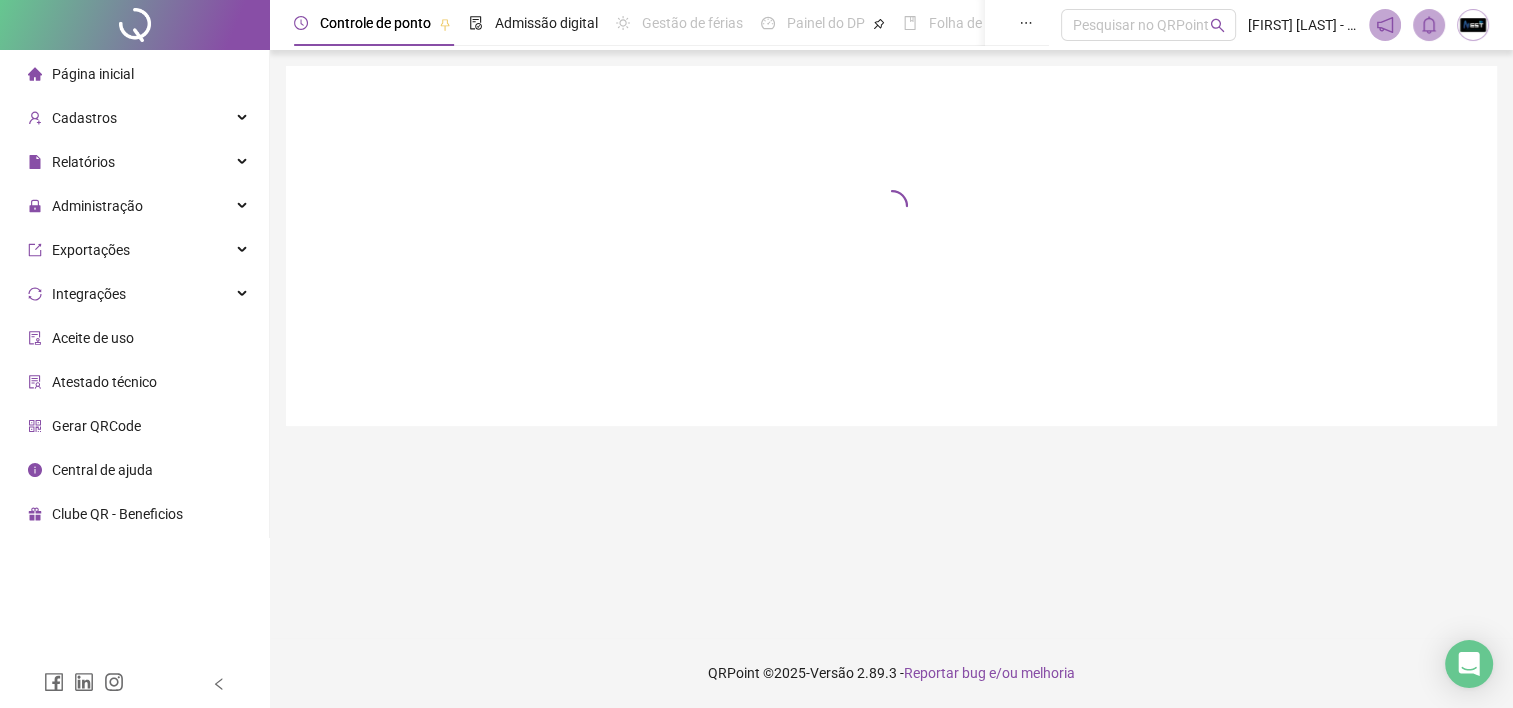 scroll, scrollTop: 0, scrollLeft: 0, axis: both 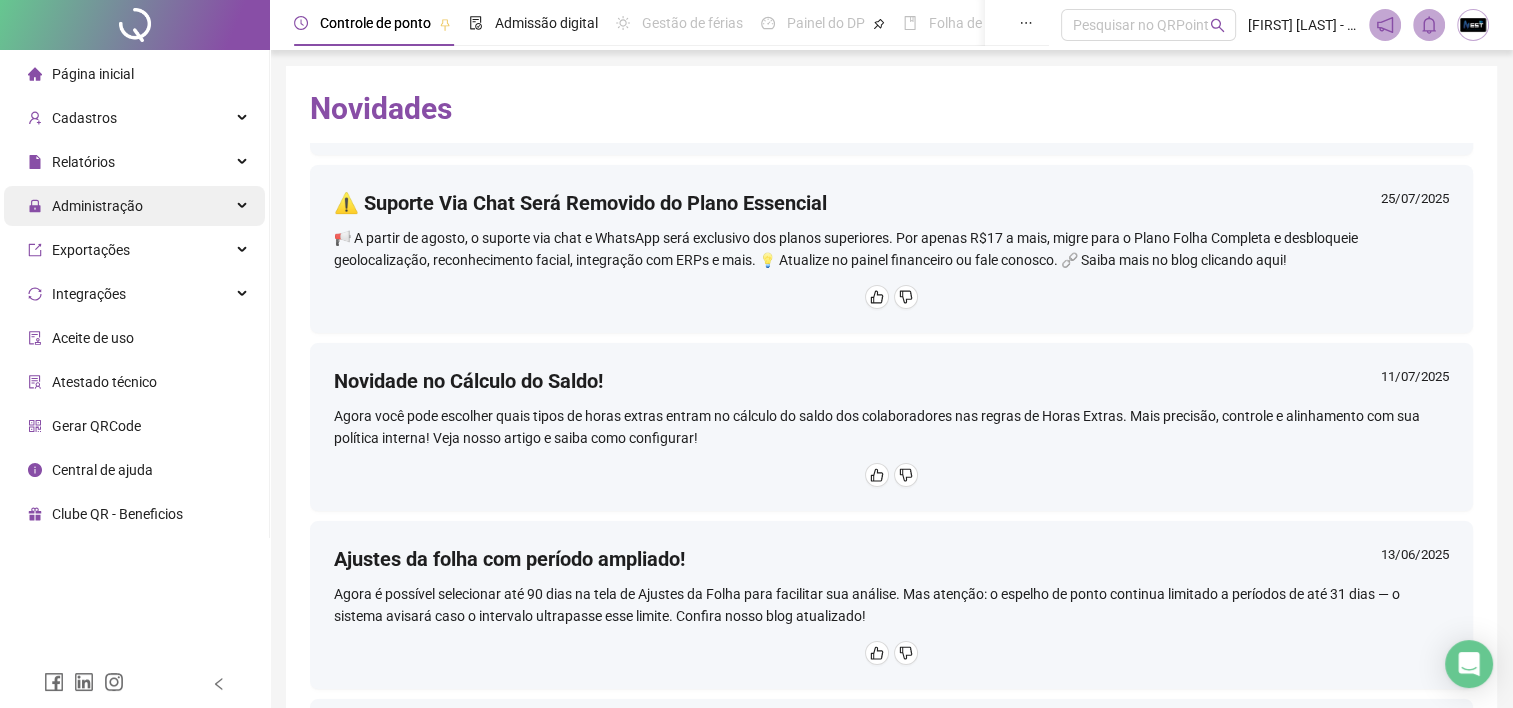 click on "Administração" at bounding box center [134, 206] 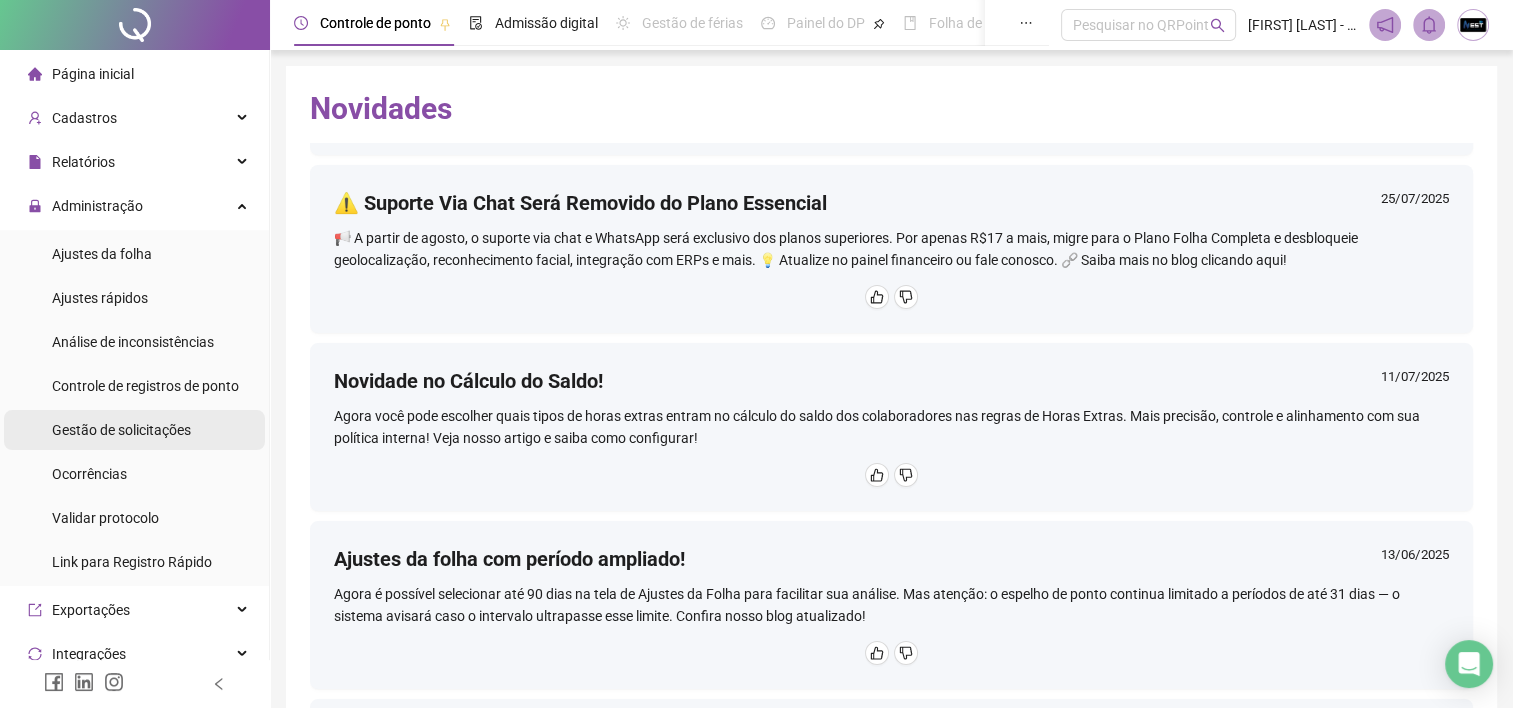 click on "Gestão de solicitações" at bounding box center [121, 430] 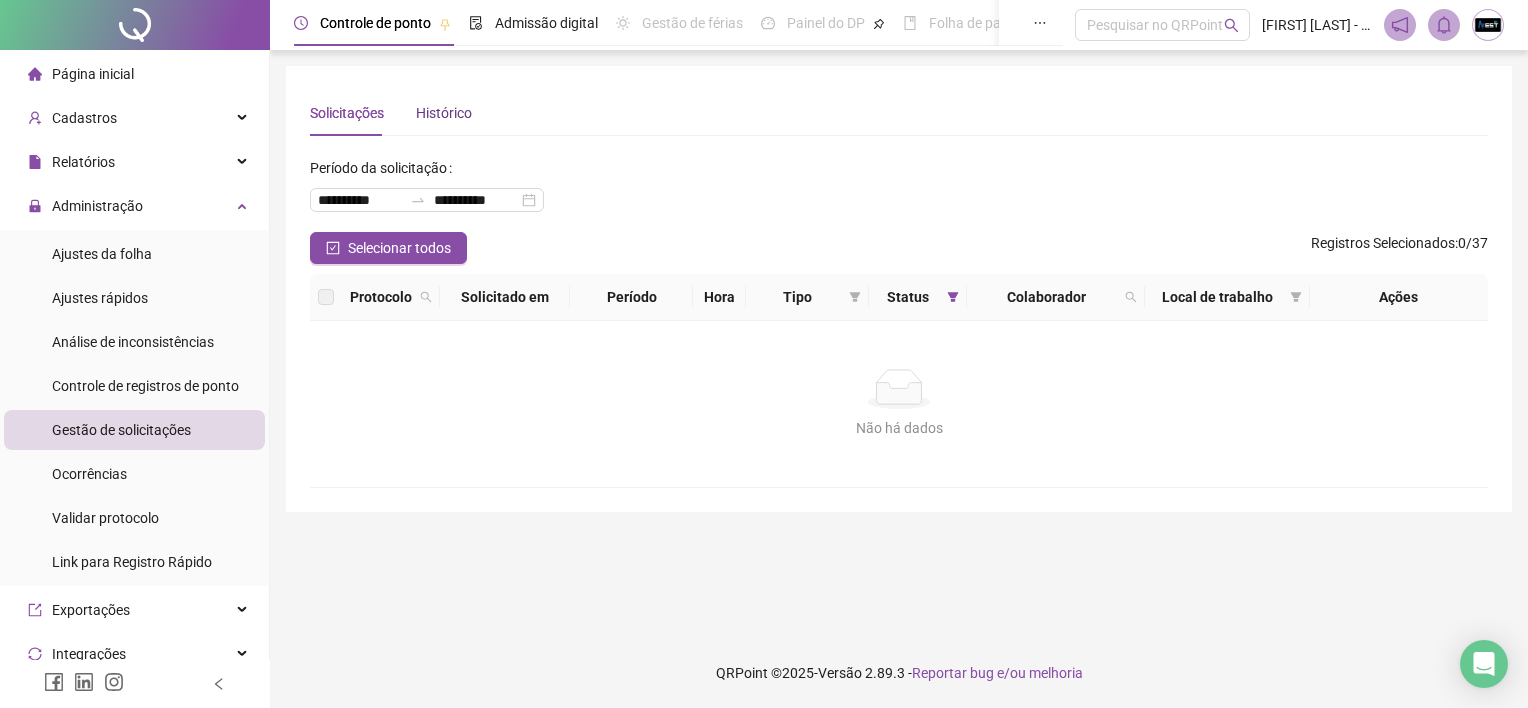 click on "Histórico" at bounding box center [444, 113] 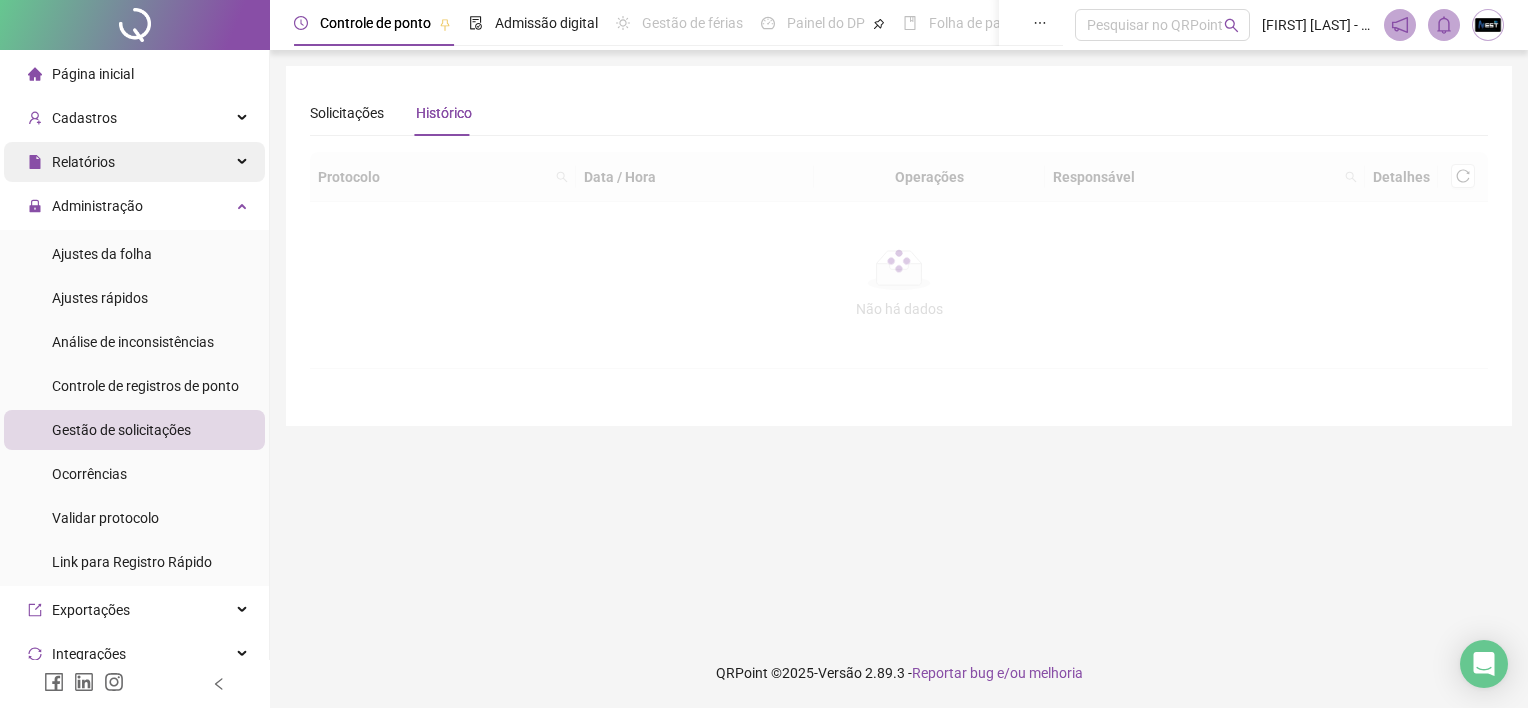 click on "Relatórios" at bounding box center [83, 162] 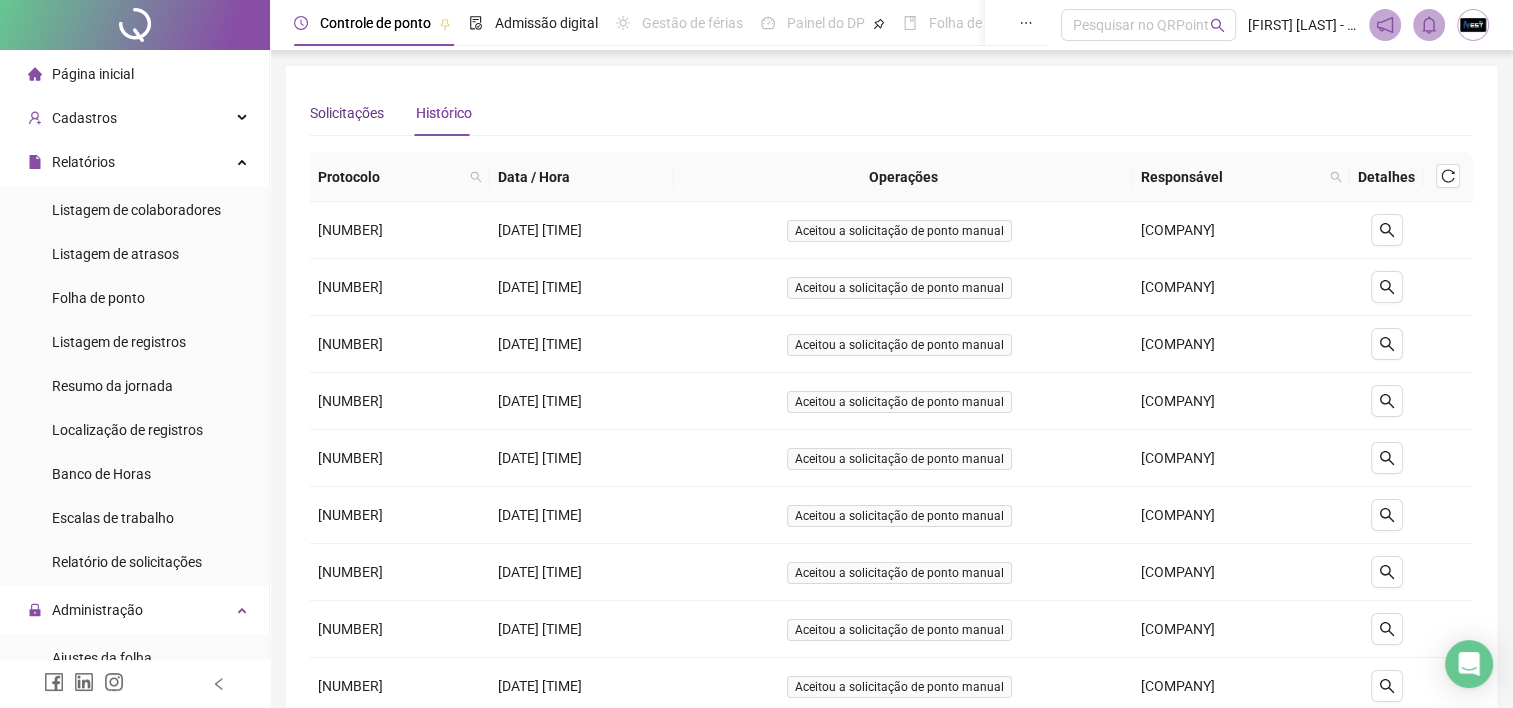 click on "Solicitações" at bounding box center [347, 113] 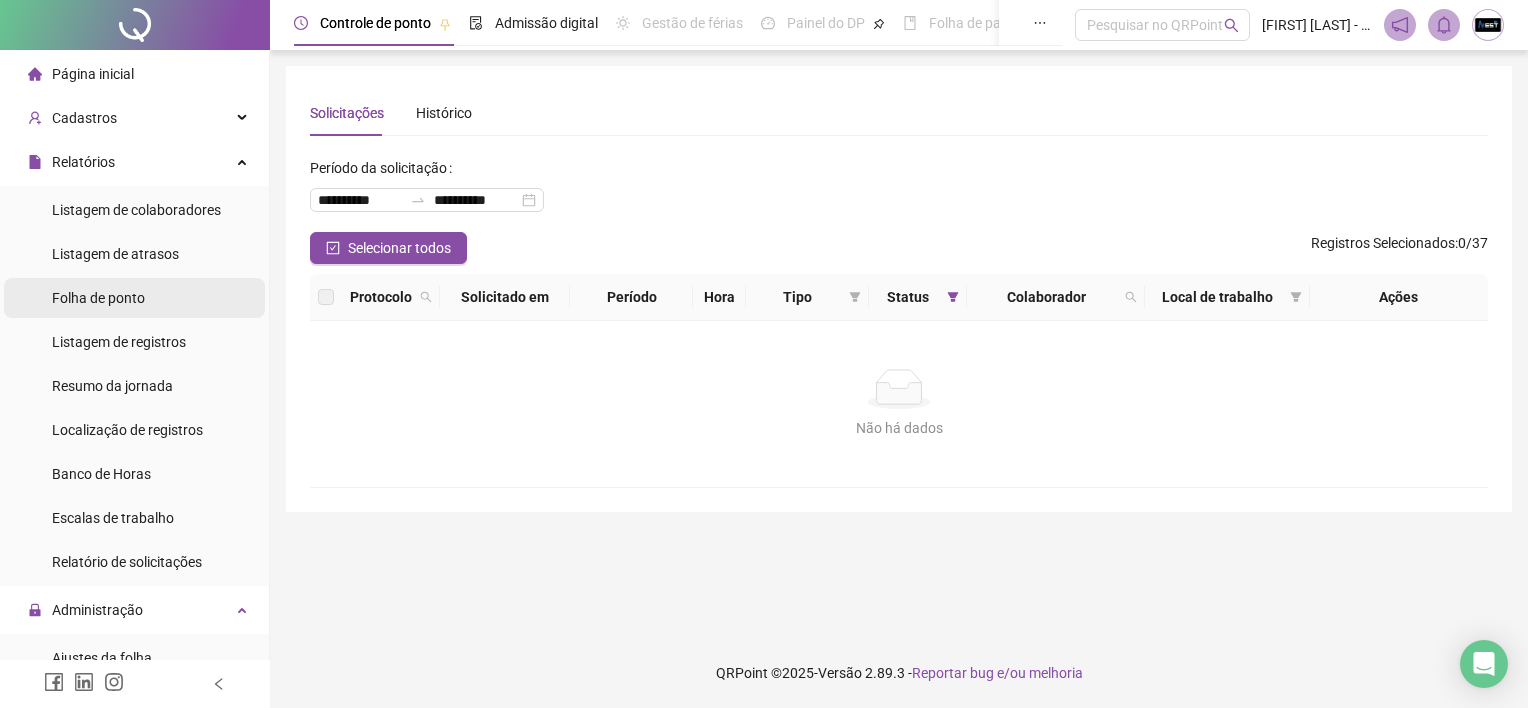 click on "Folha de ponto" at bounding box center (98, 298) 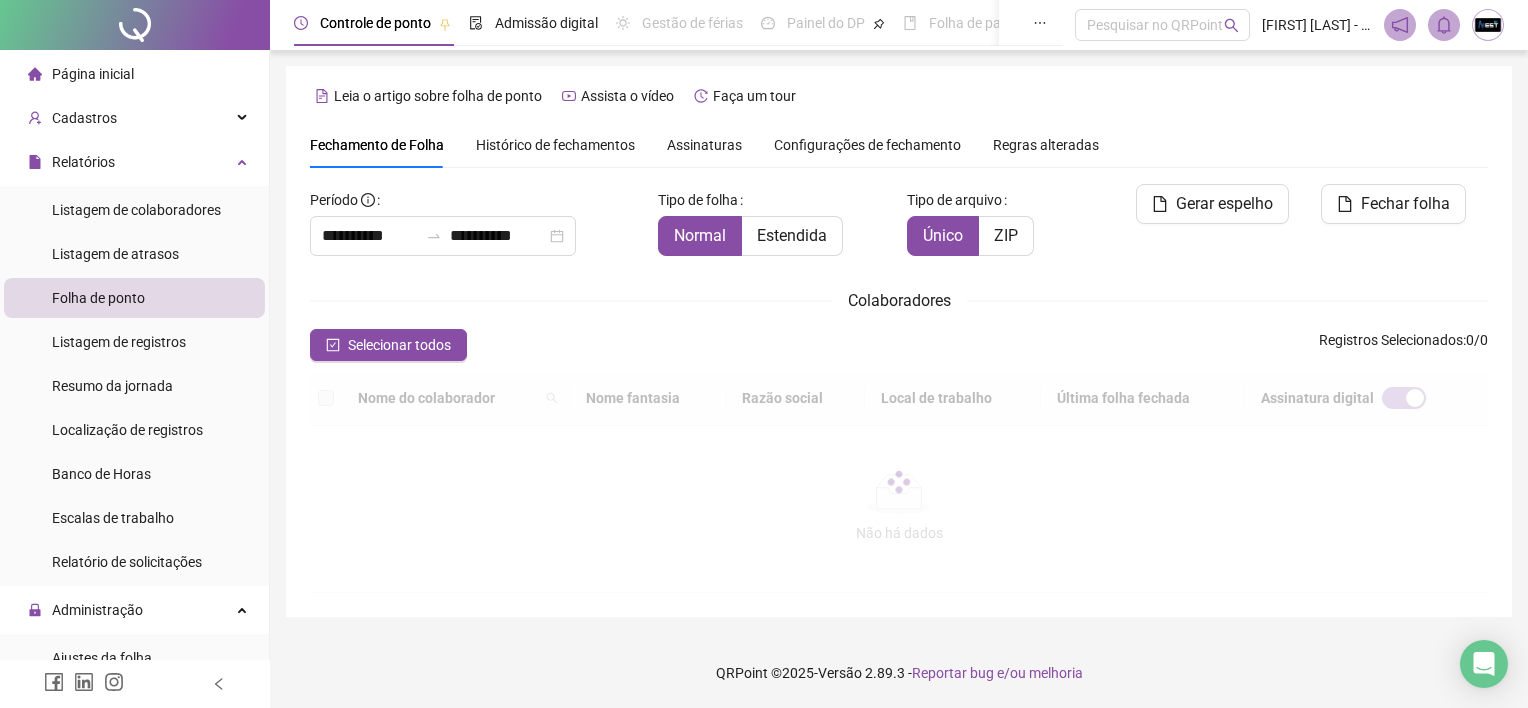 type on "**********" 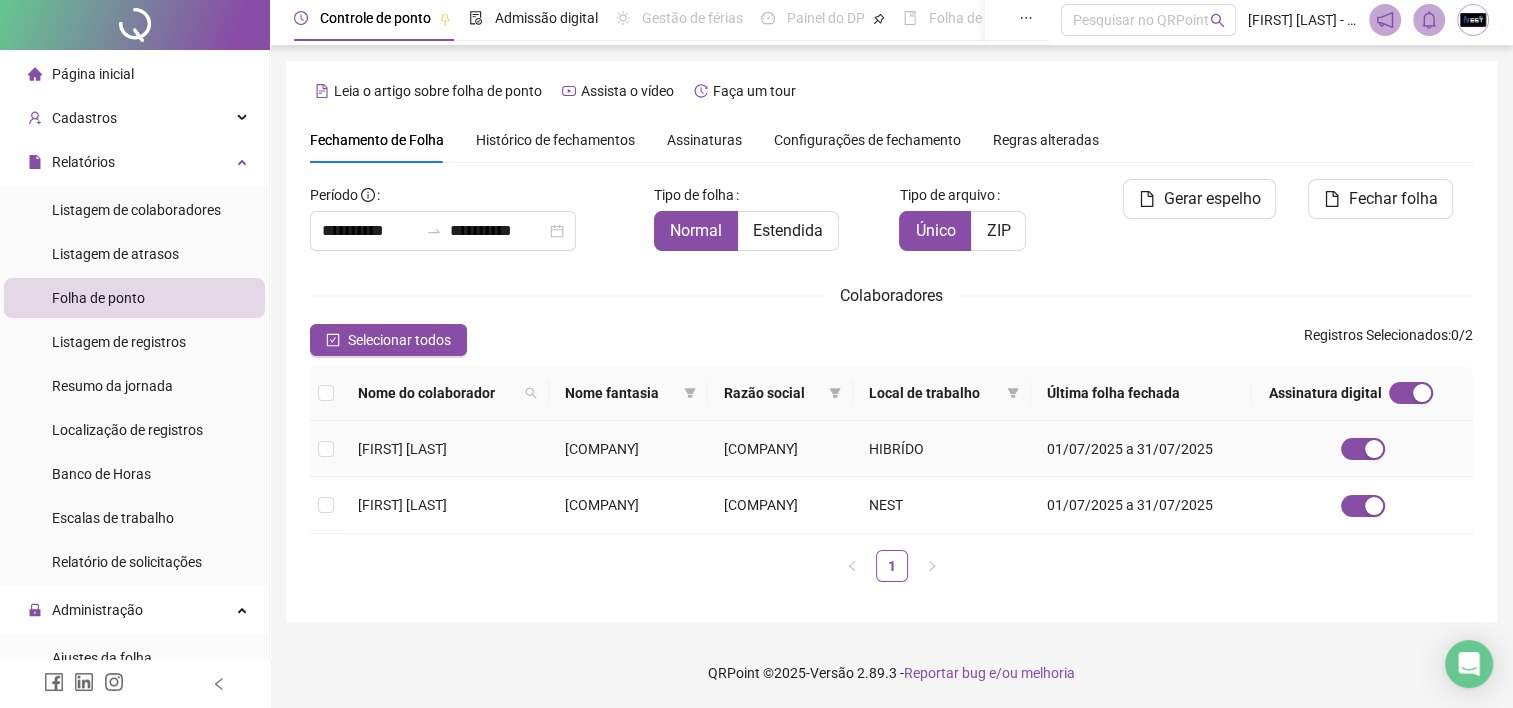 scroll, scrollTop: 0, scrollLeft: 0, axis: both 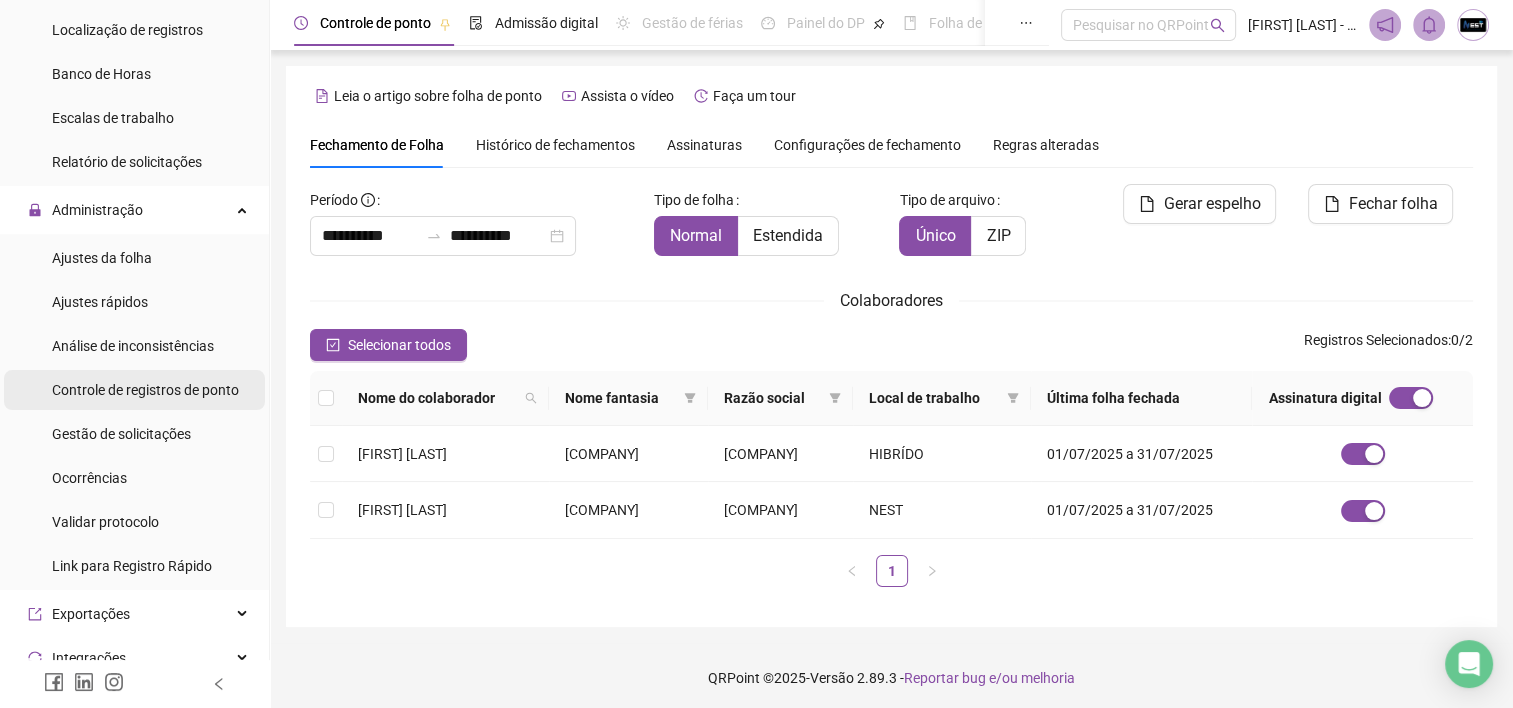 click on "Controle de registros de ponto" at bounding box center [145, 390] 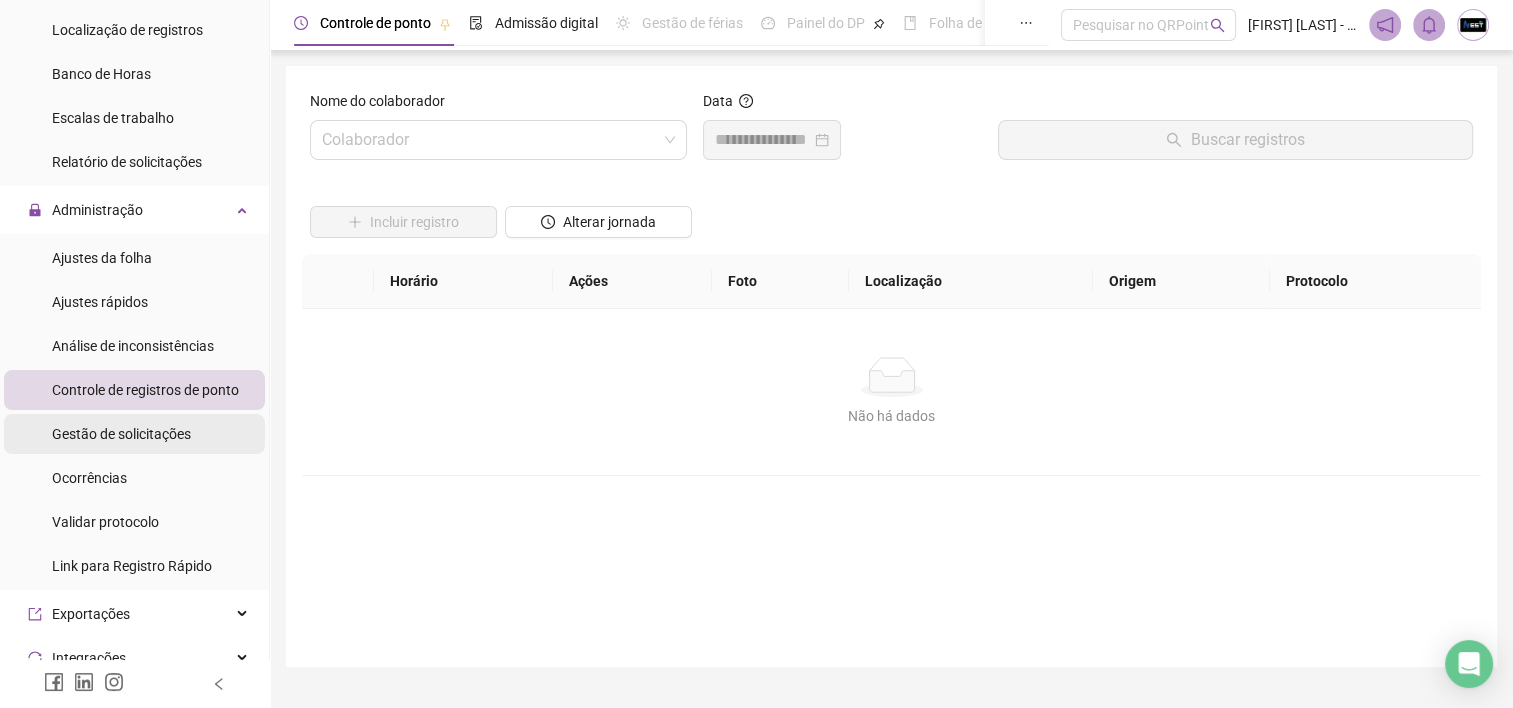 click on "Gestão de solicitações" at bounding box center (121, 434) 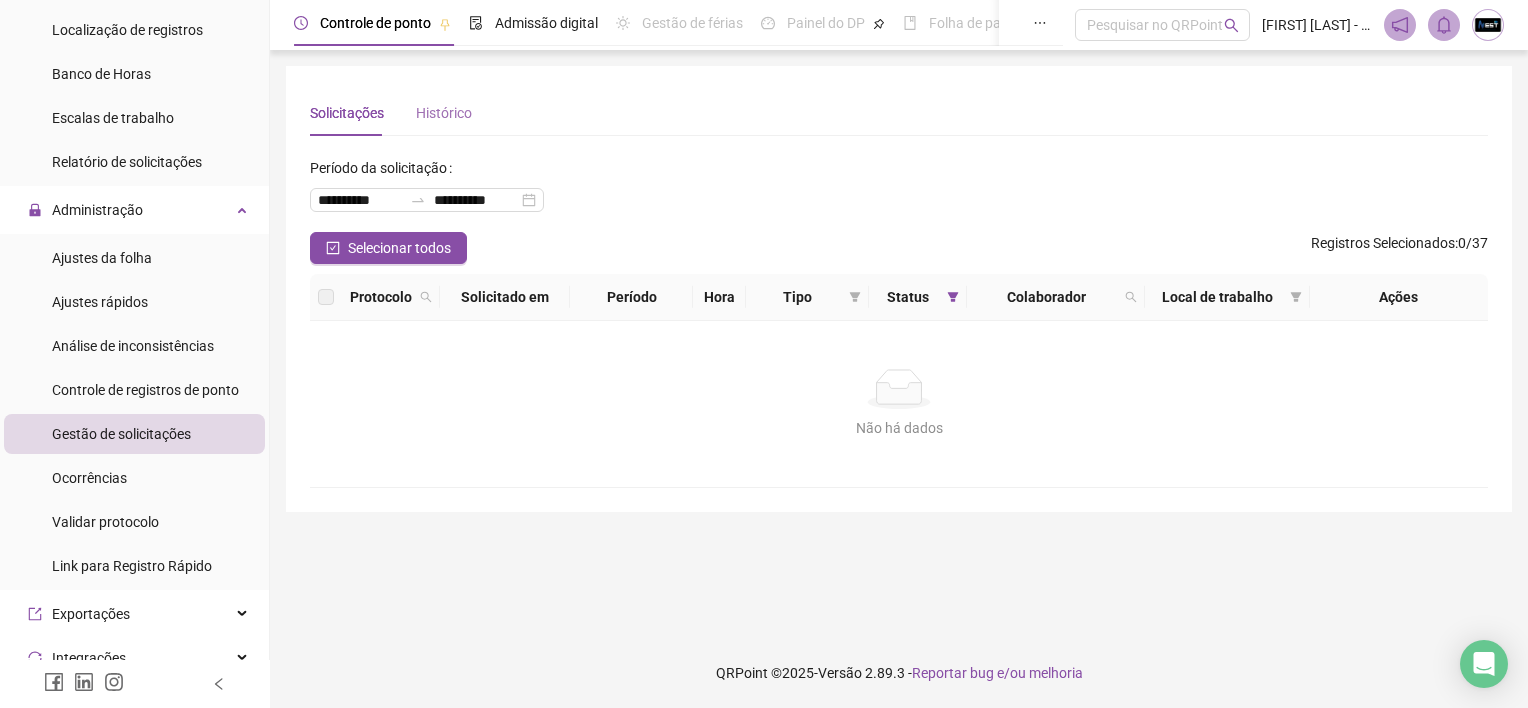 click on "Histórico" at bounding box center [444, 113] 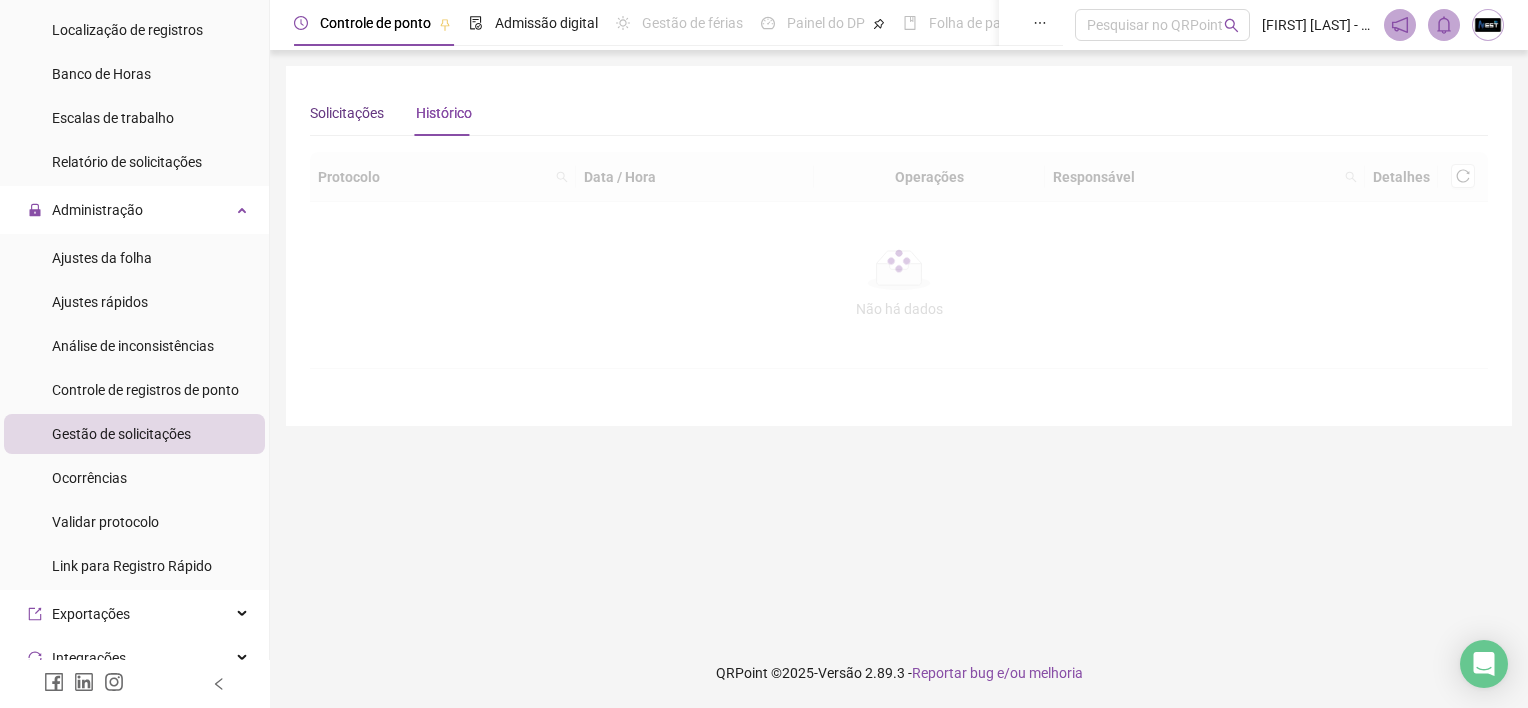 click on "Solicitações" at bounding box center [347, 113] 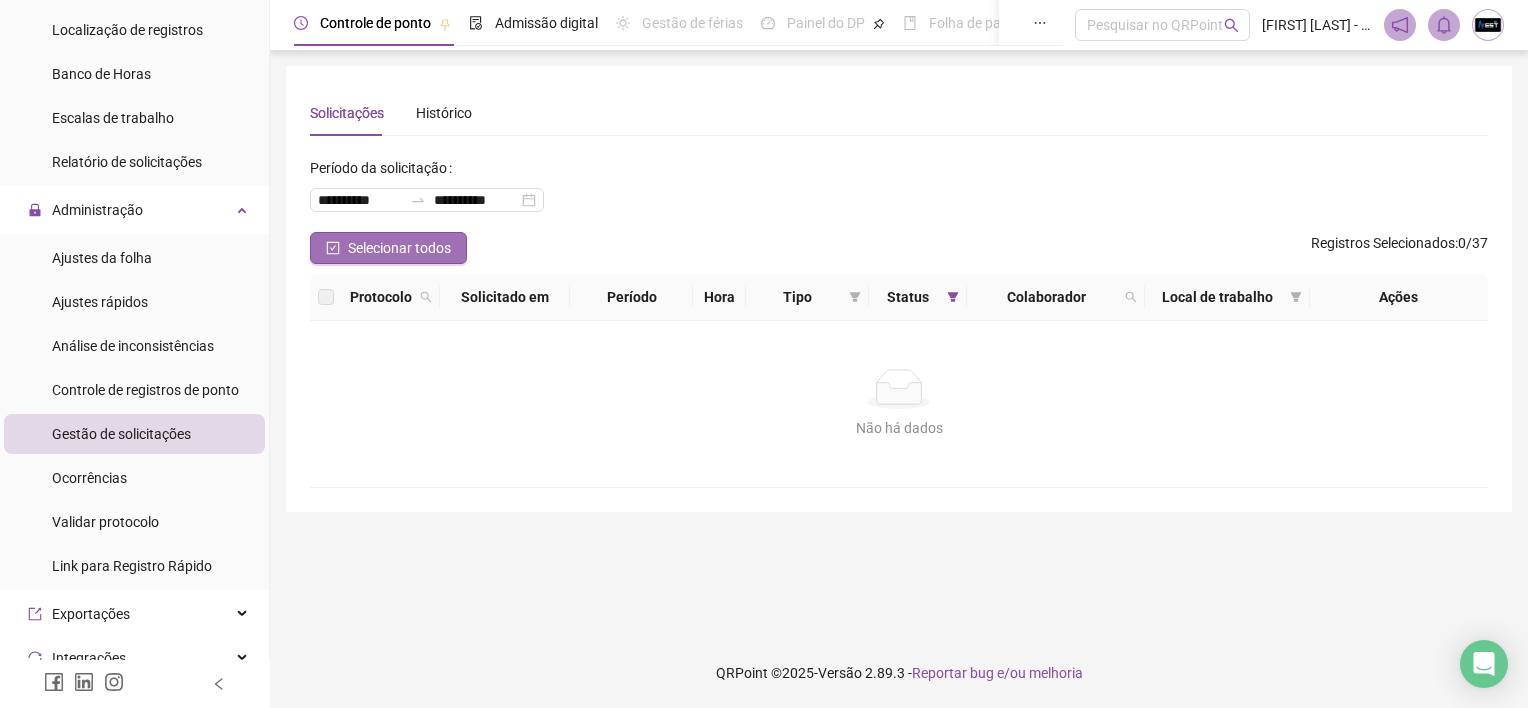 click 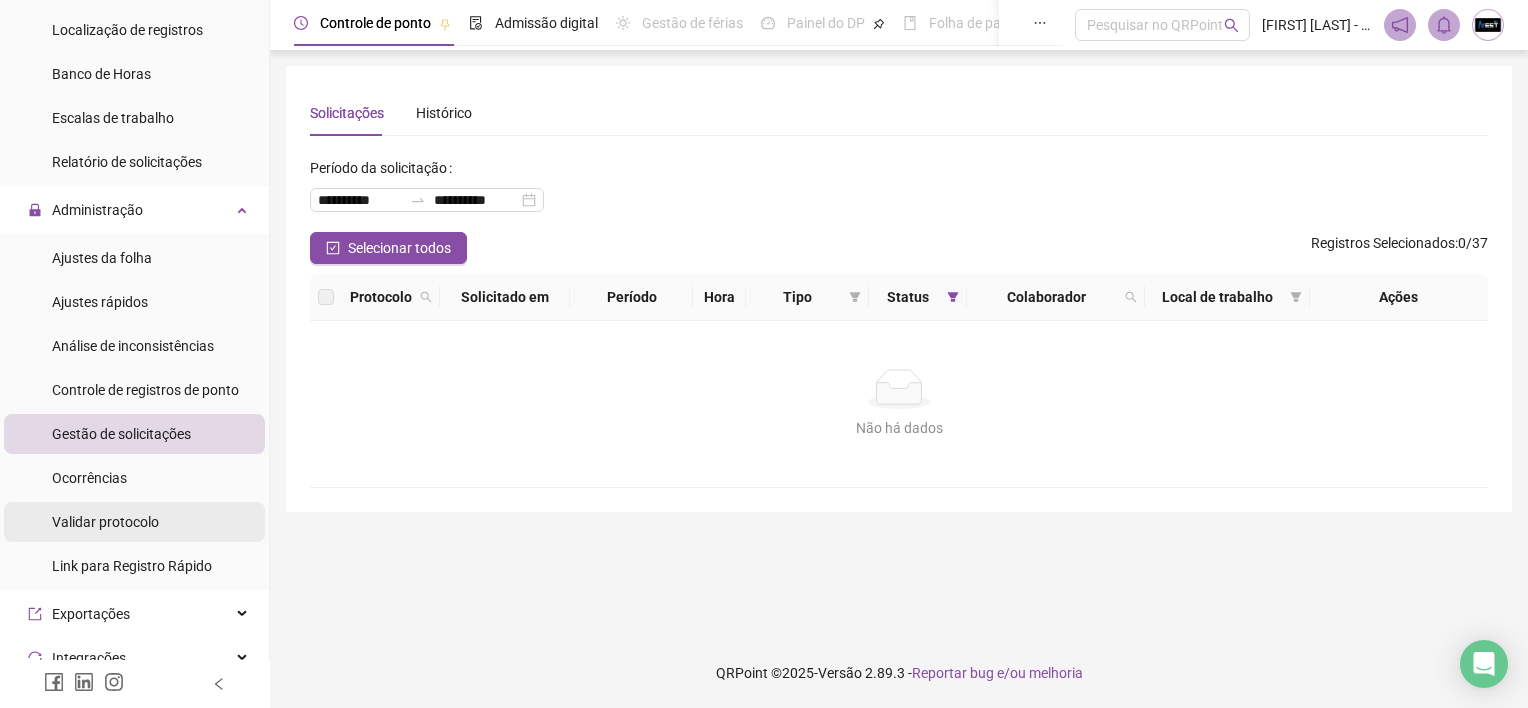 click on "Validar protocolo" at bounding box center (105, 522) 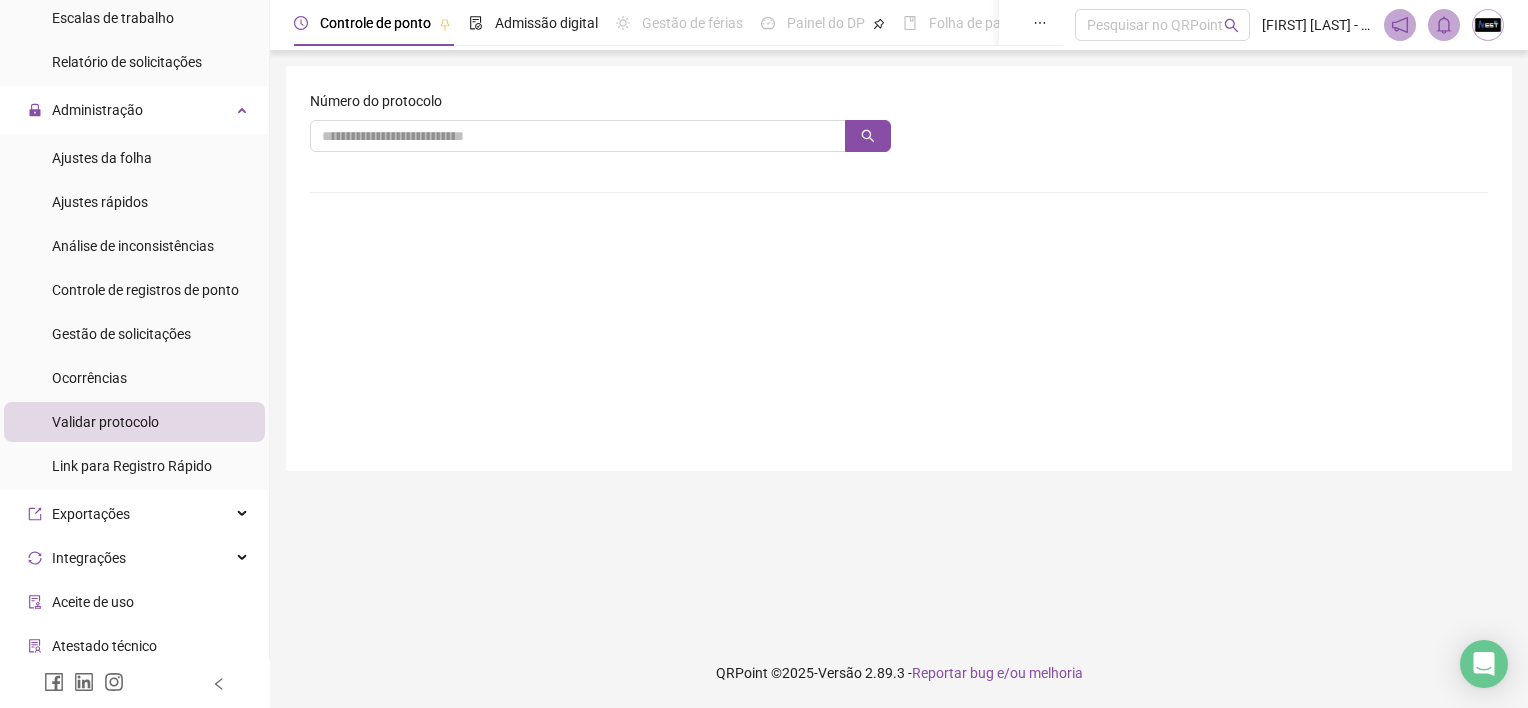 scroll, scrollTop: 594, scrollLeft: 0, axis: vertical 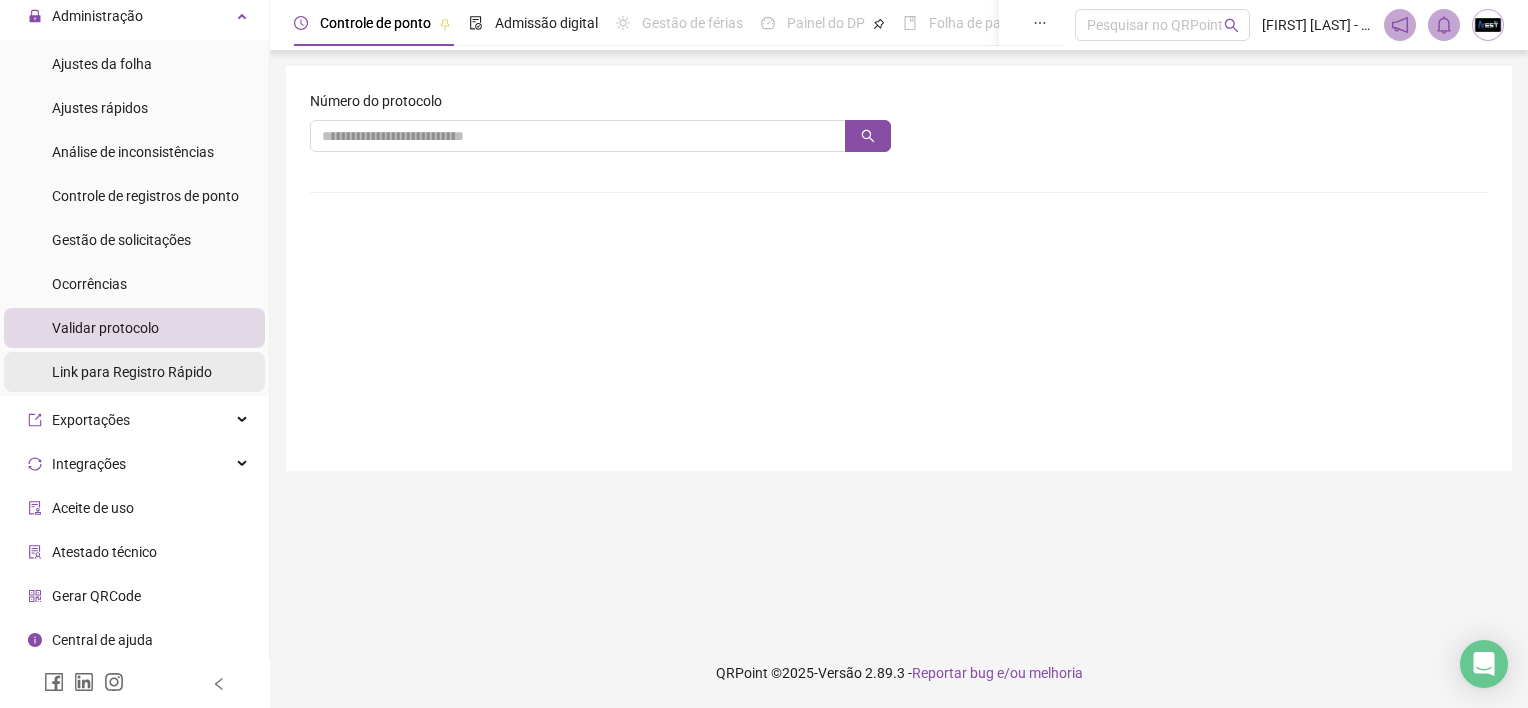 click on "Link para Registro Rápido" at bounding box center (132, 372) 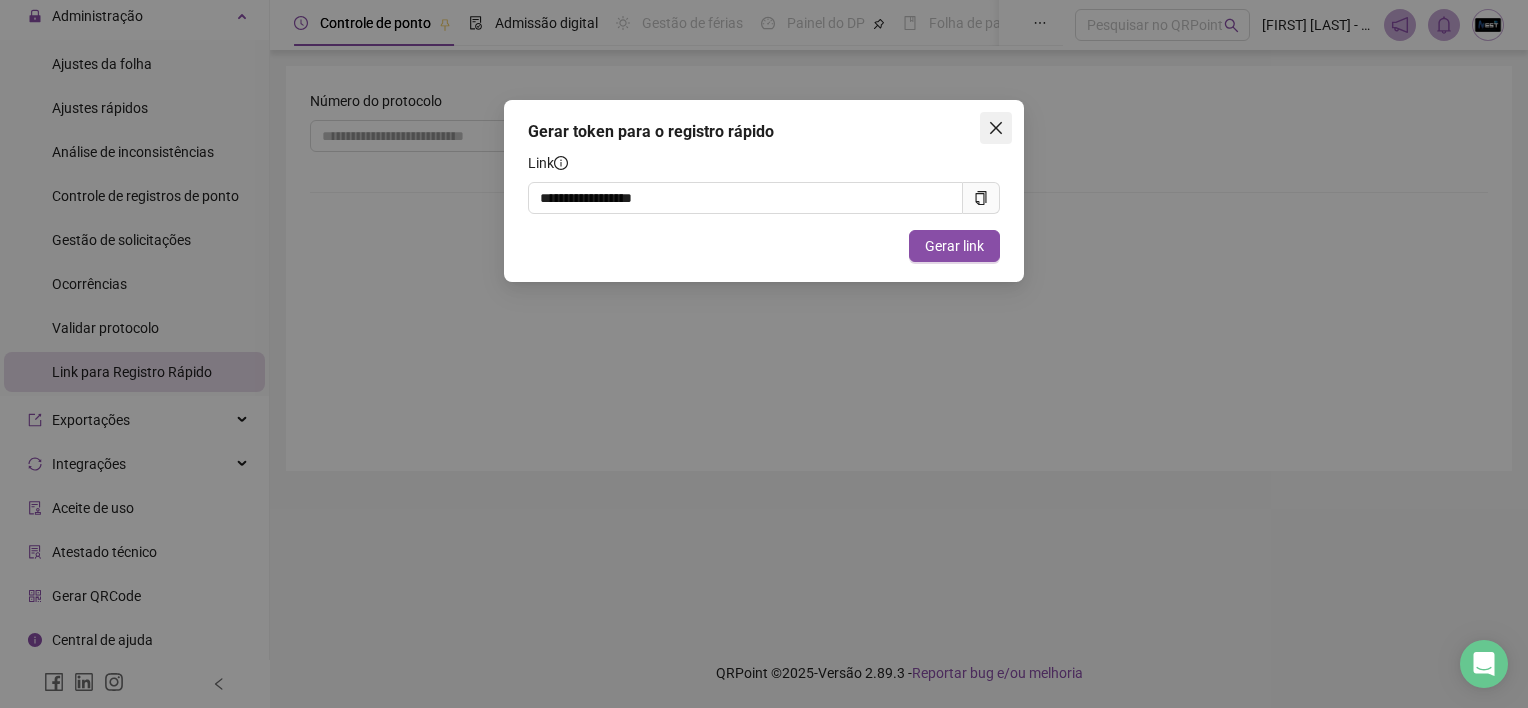 click 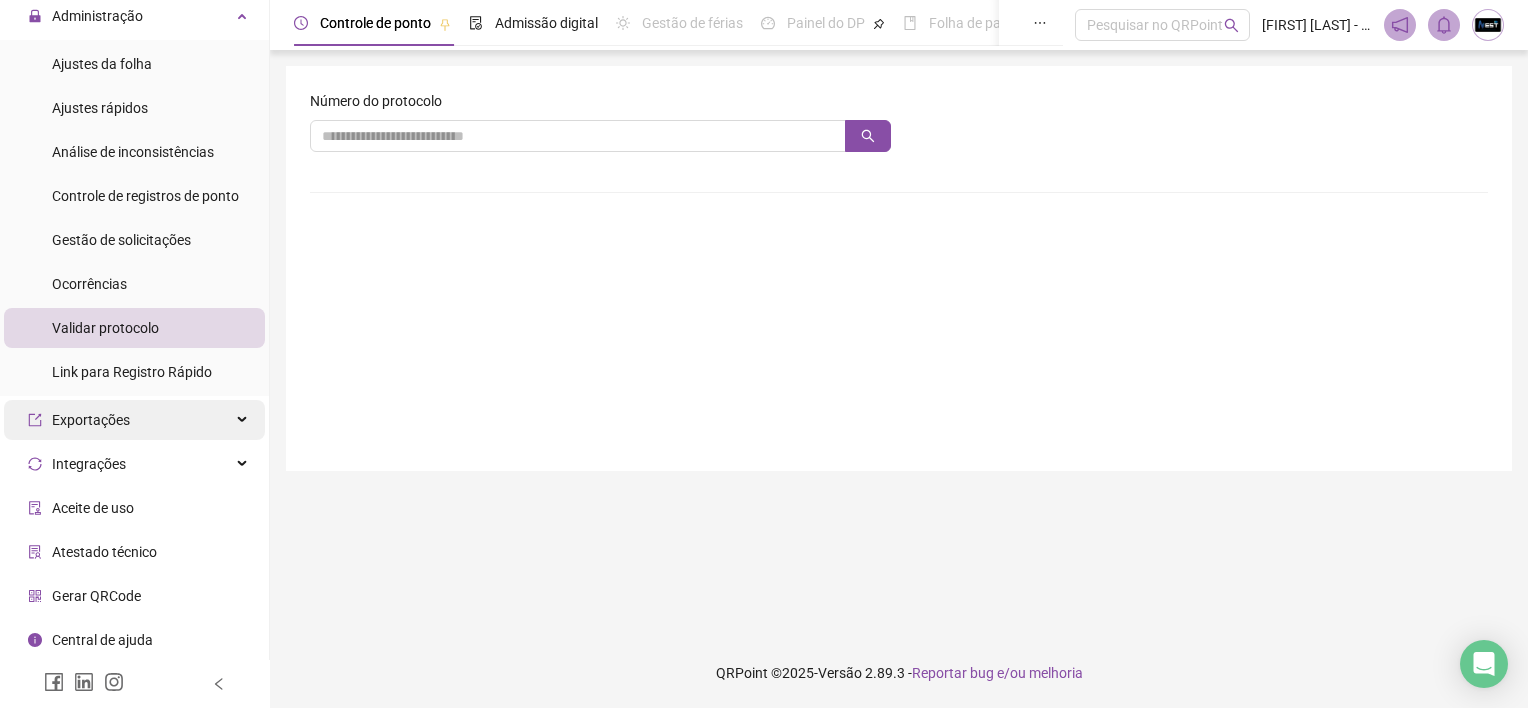 click on "Exportações" at bounding box center (134, 420) 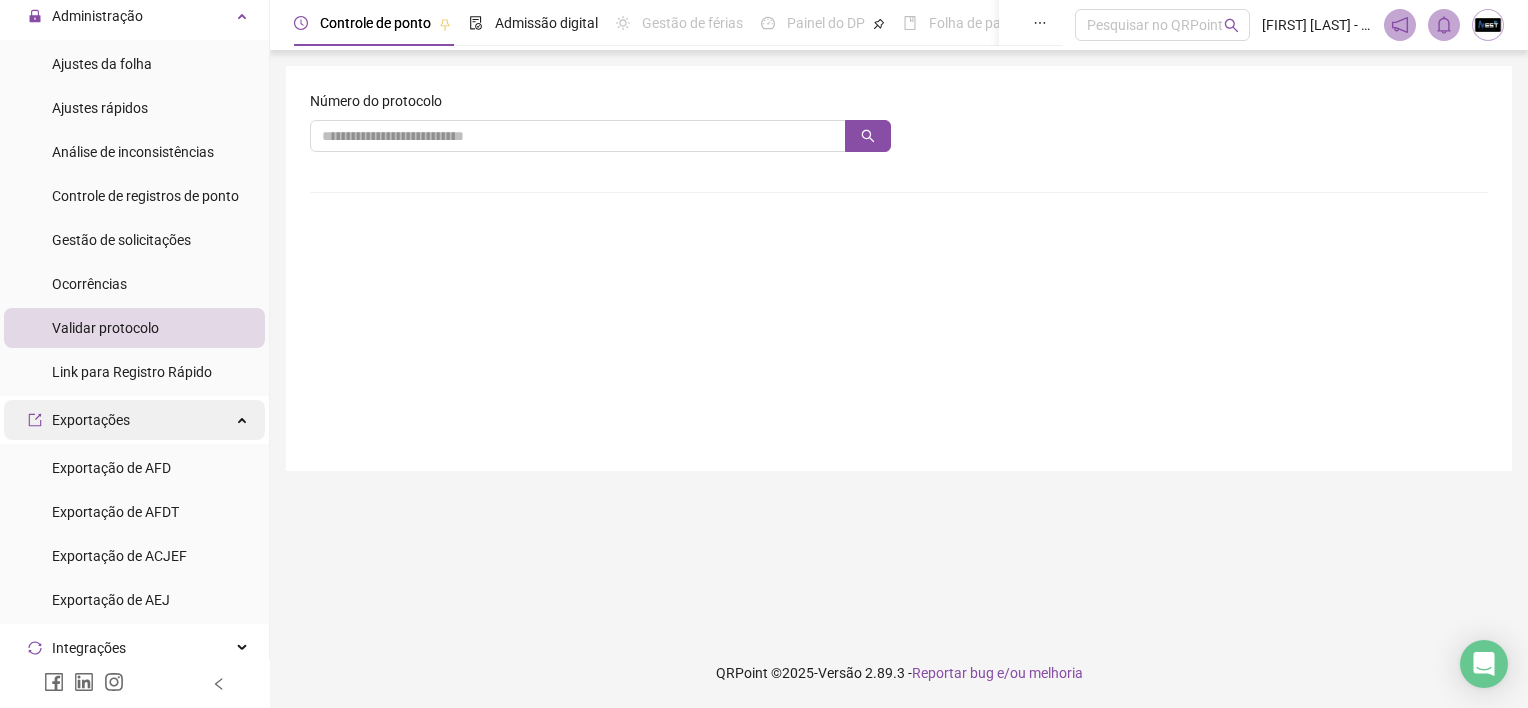 click on "Exportações" at bounding box center [134, 420] 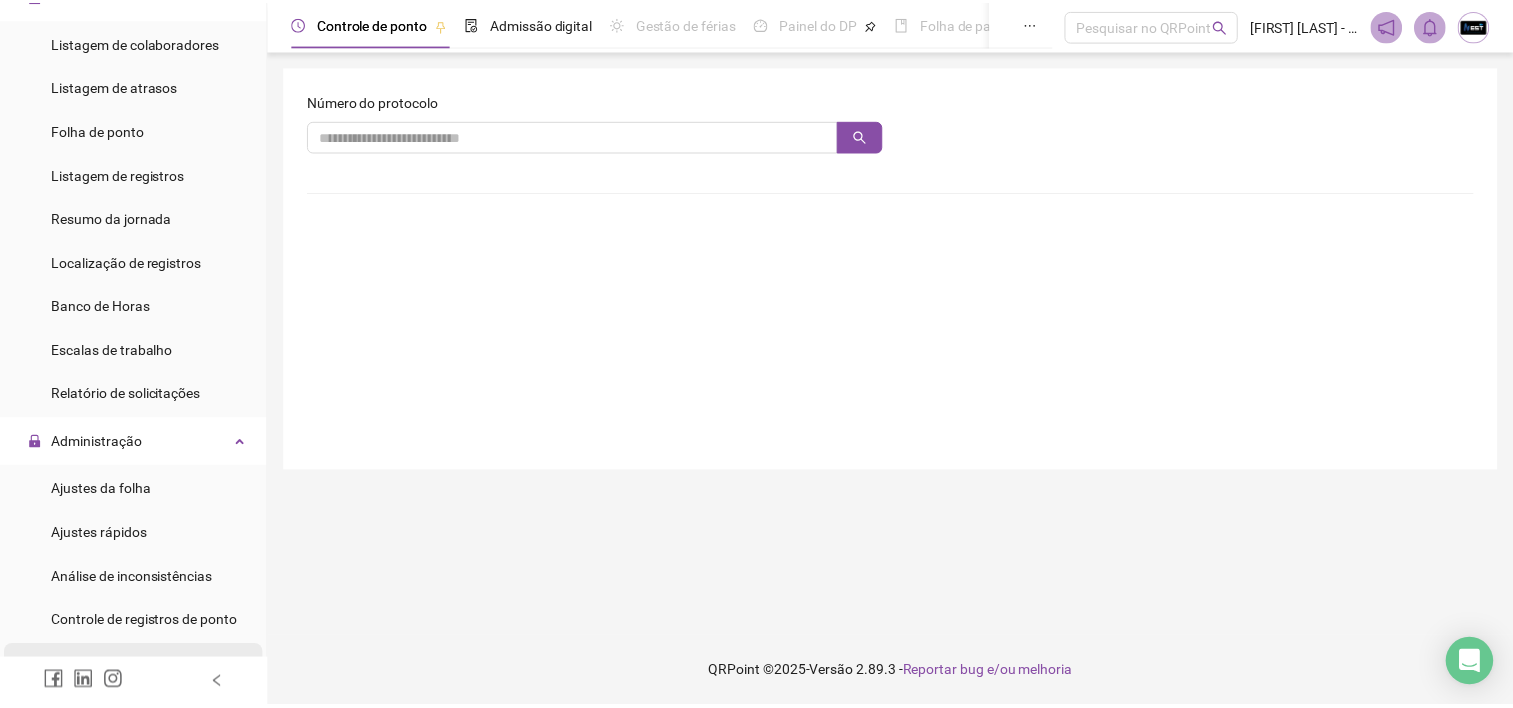 scroll, scrollTop: 0, scrollLeft: 0, axis: both 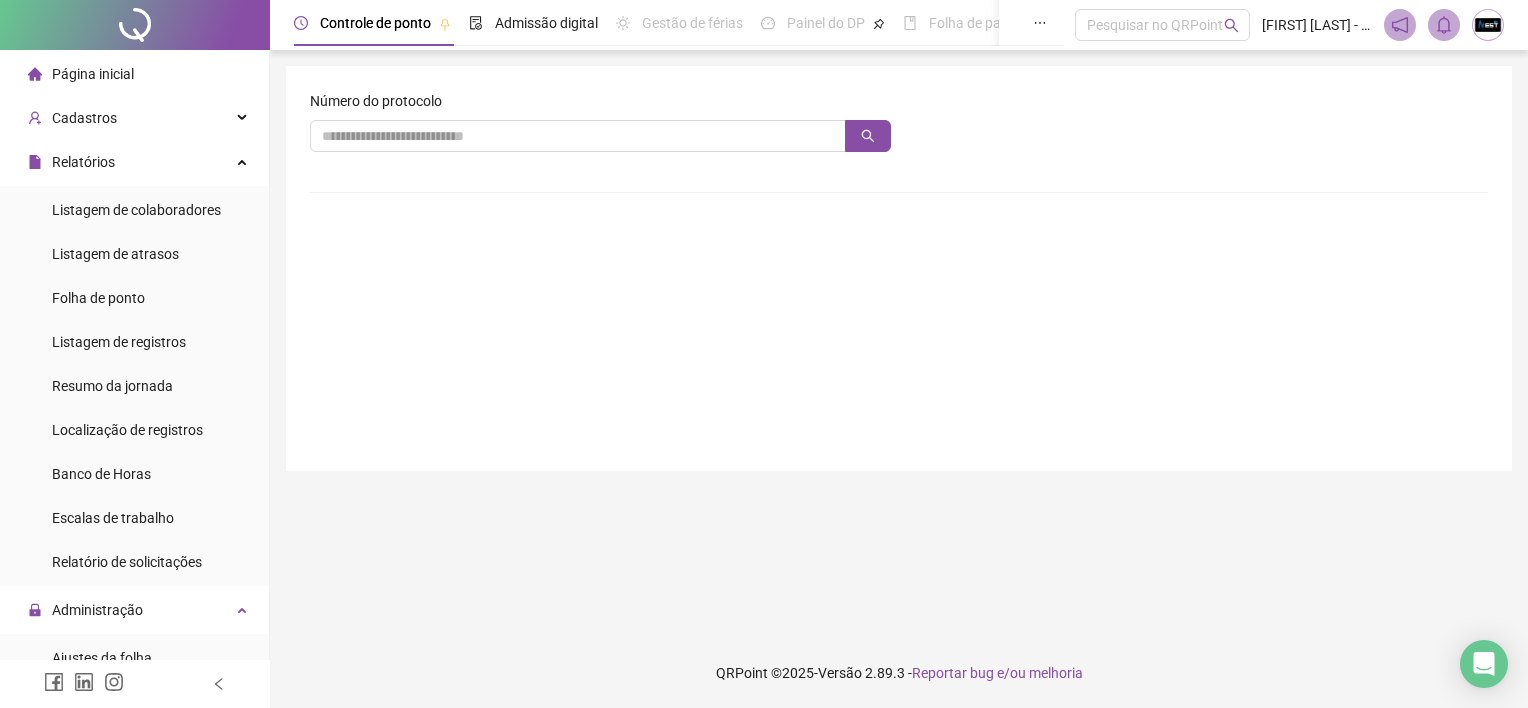 click at bounding box center [1488, 25] 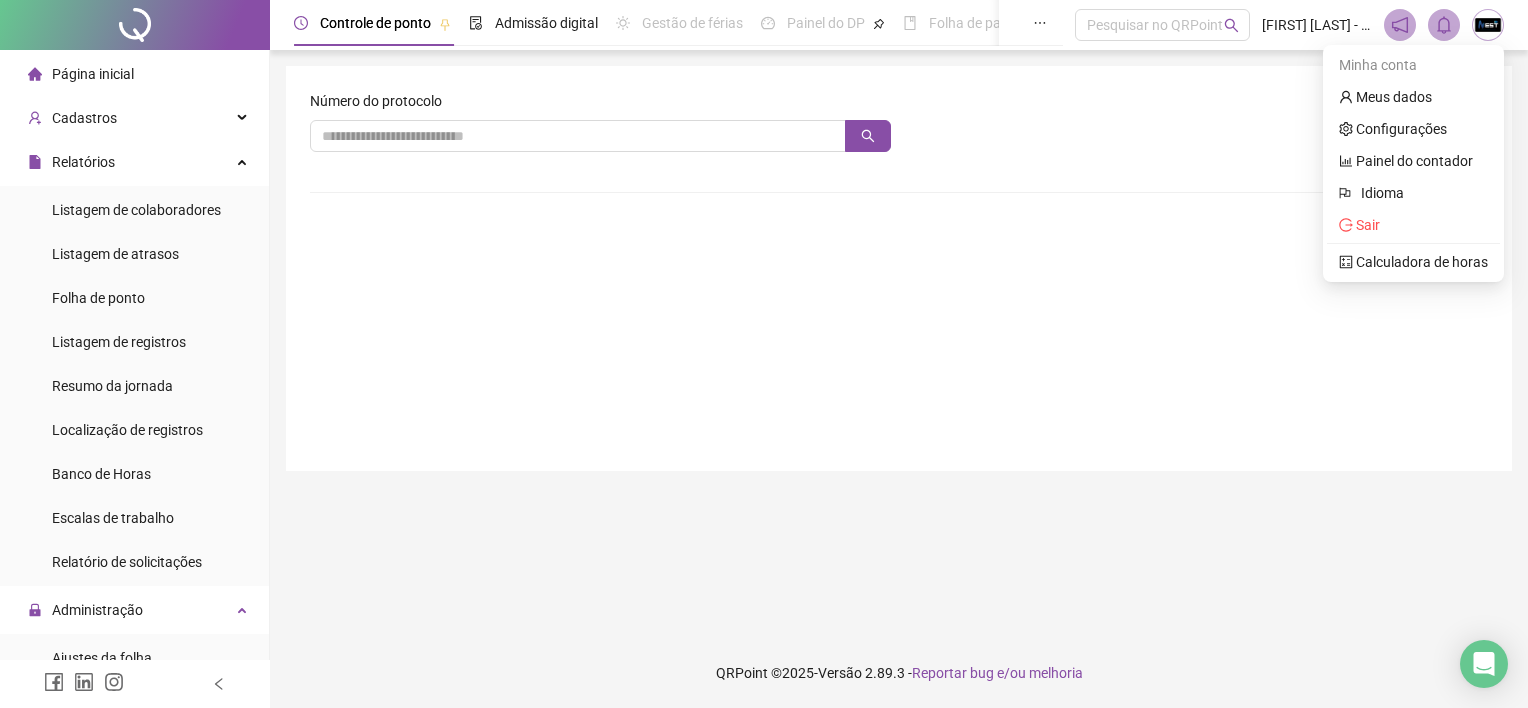 click at bounding box center [1488, 25] 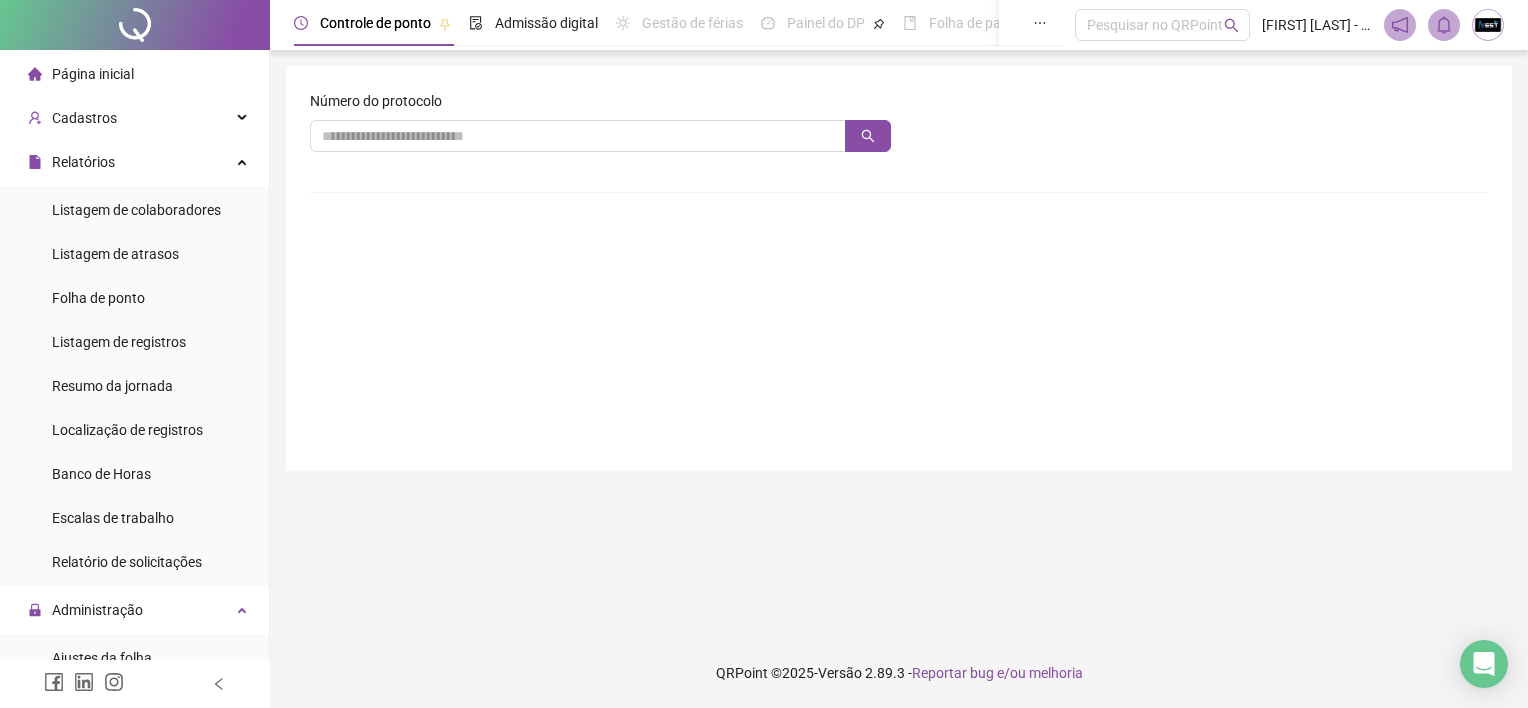 click at bounding box center [1488, 25] 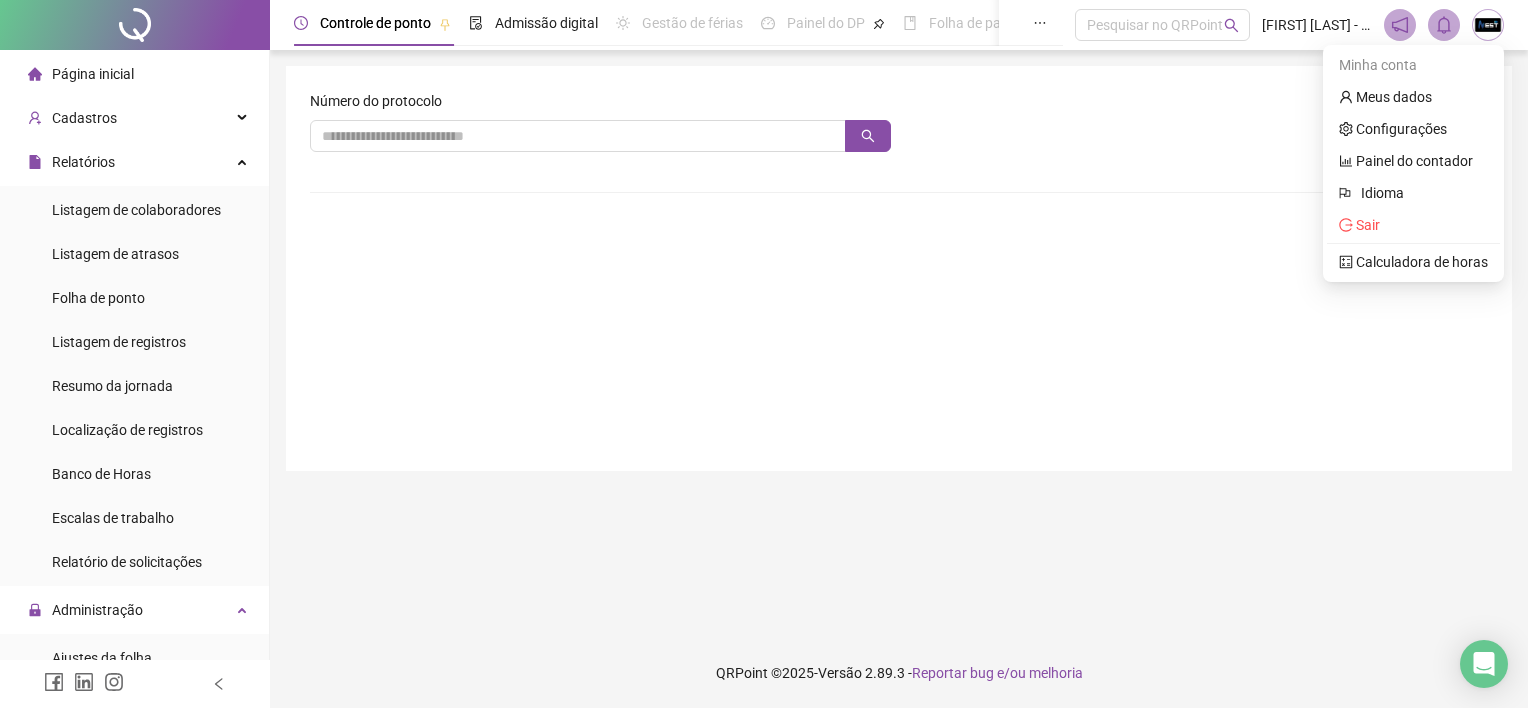 click on "Página inicial" at bounding box center [134, 74] 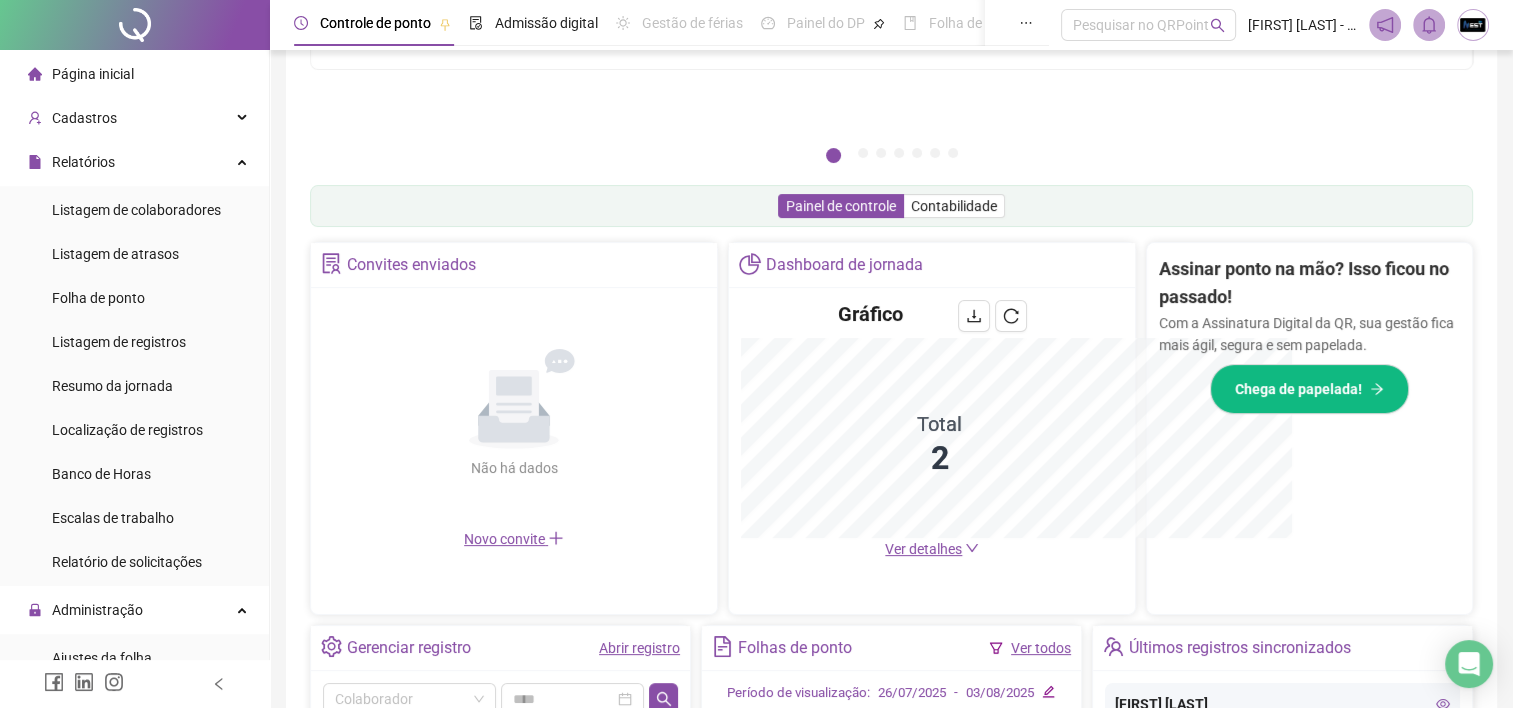 scroll, scrollTop: 494, scrollLeft: 0, axis: vertical 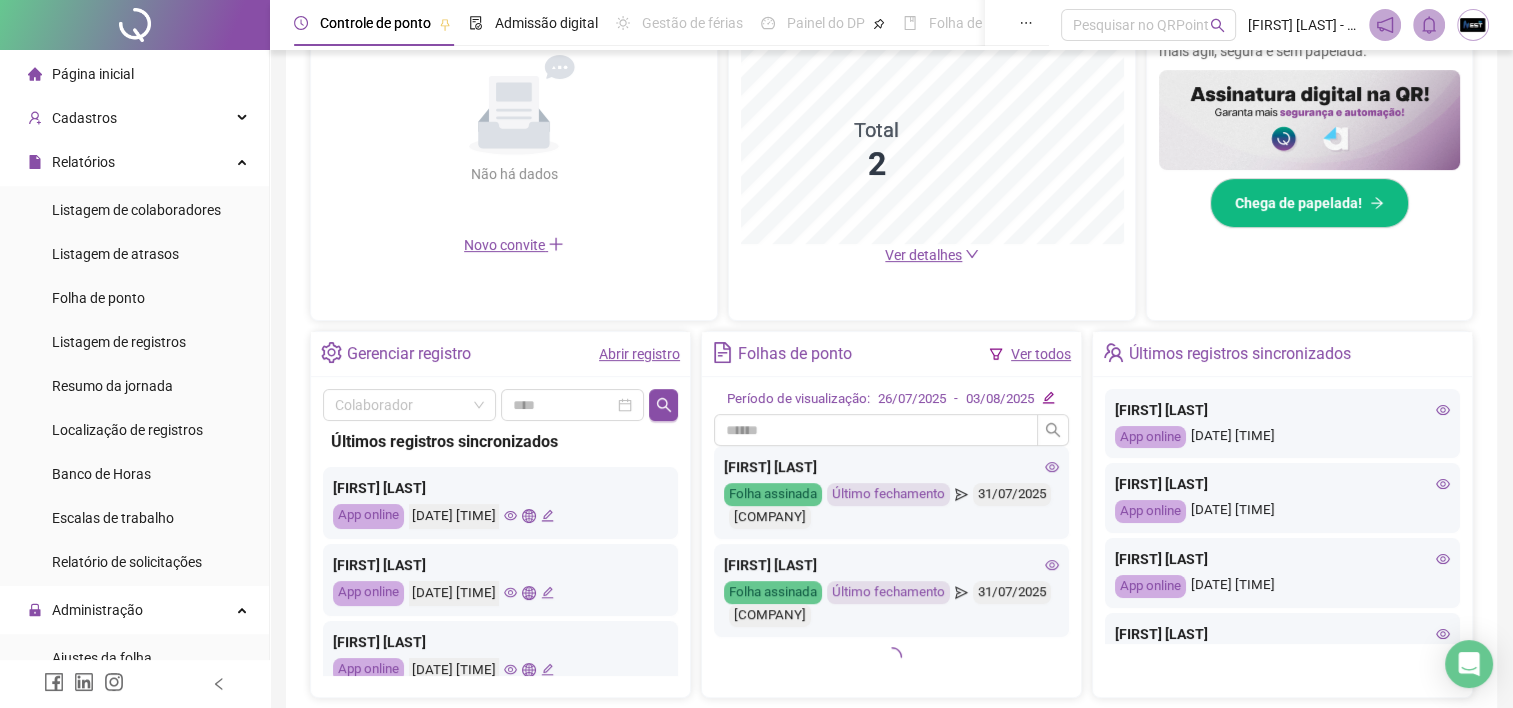 click 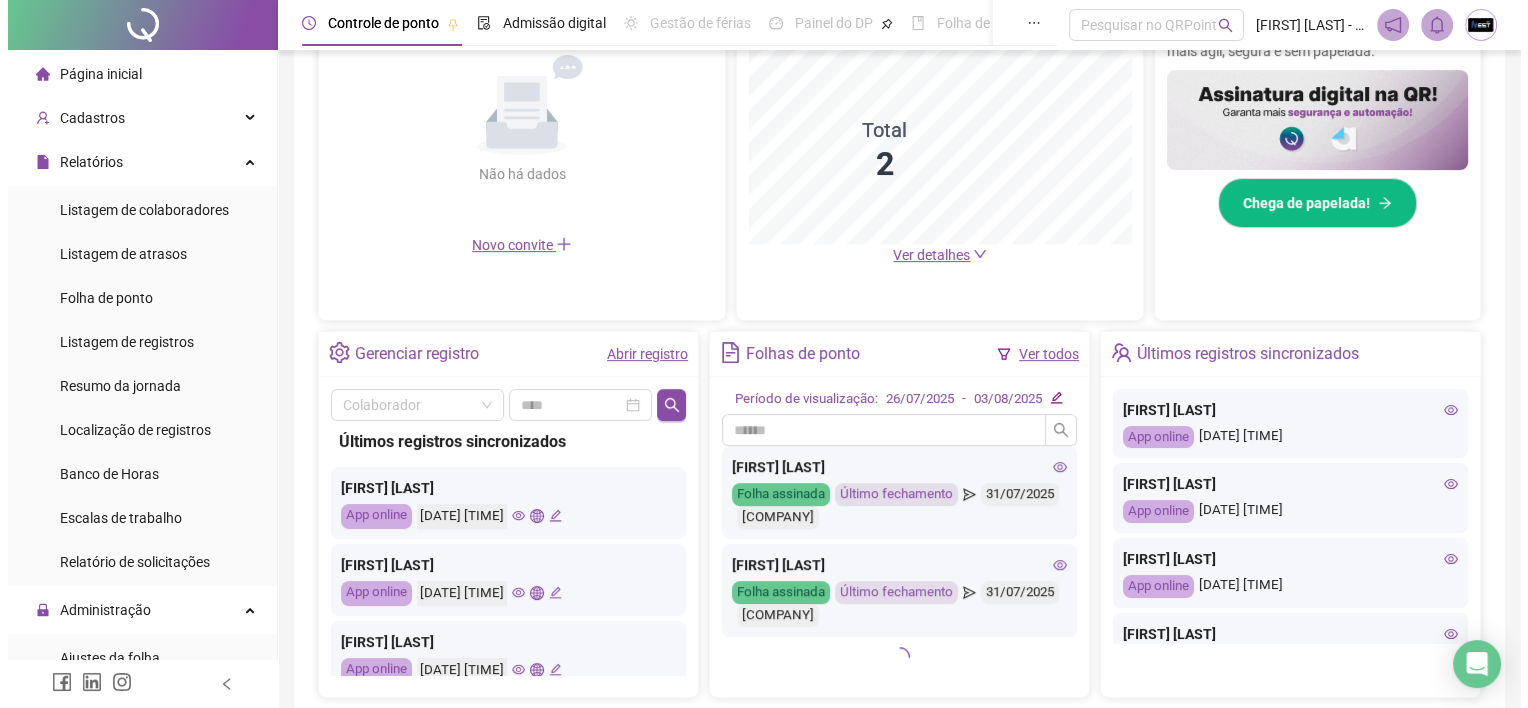 scroll, scrollTop: 0, scrollLeft: 0, axis: both 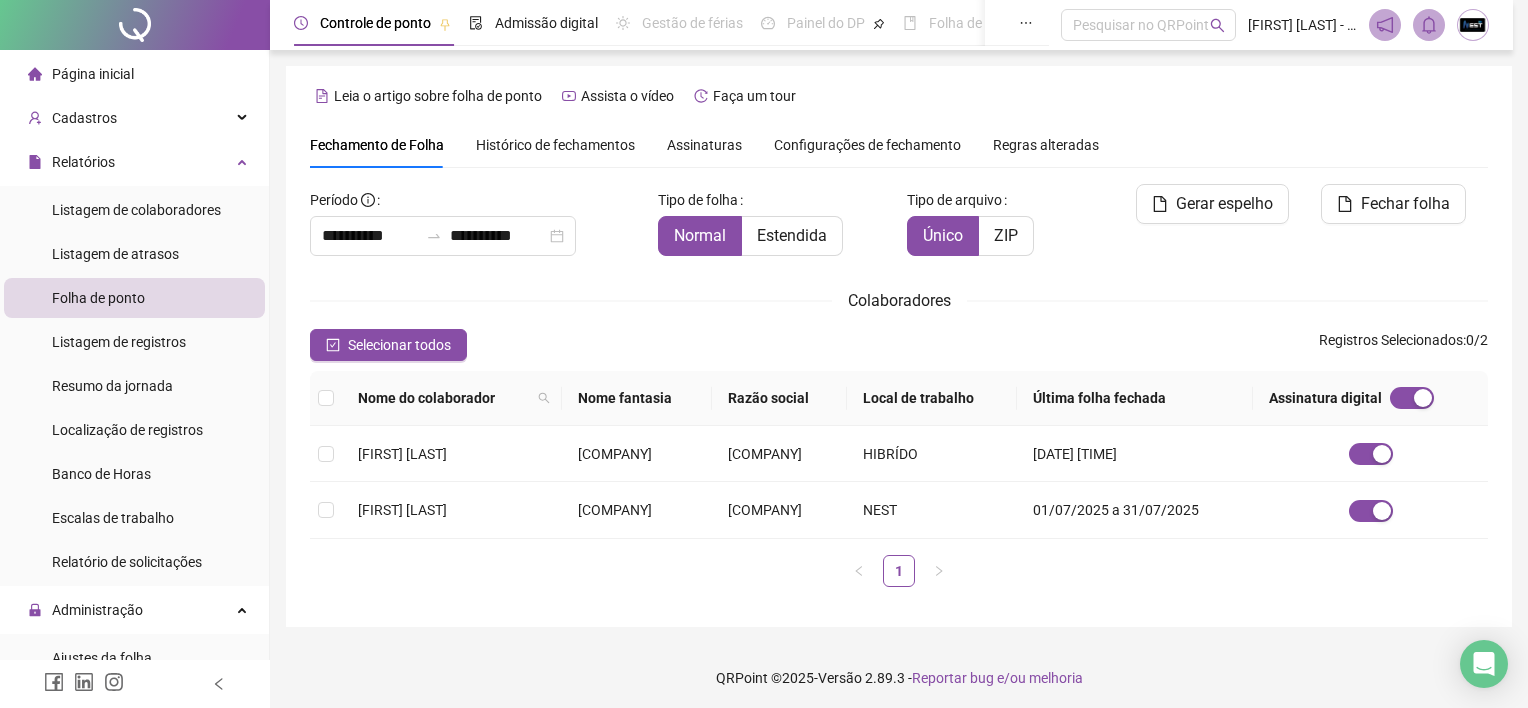 type on "**********" 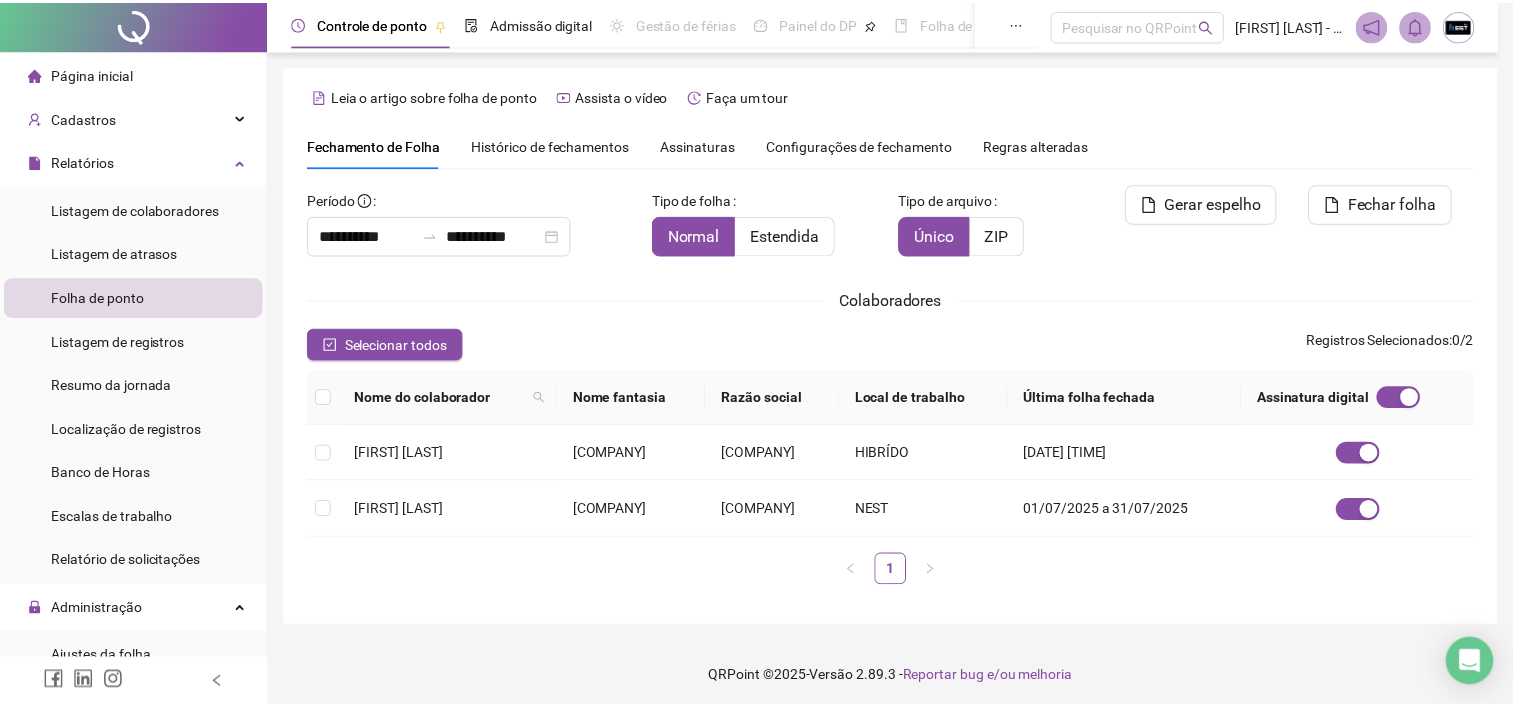 scroll, scrollTop: 55, scrollLeft: 0, axis: vertical 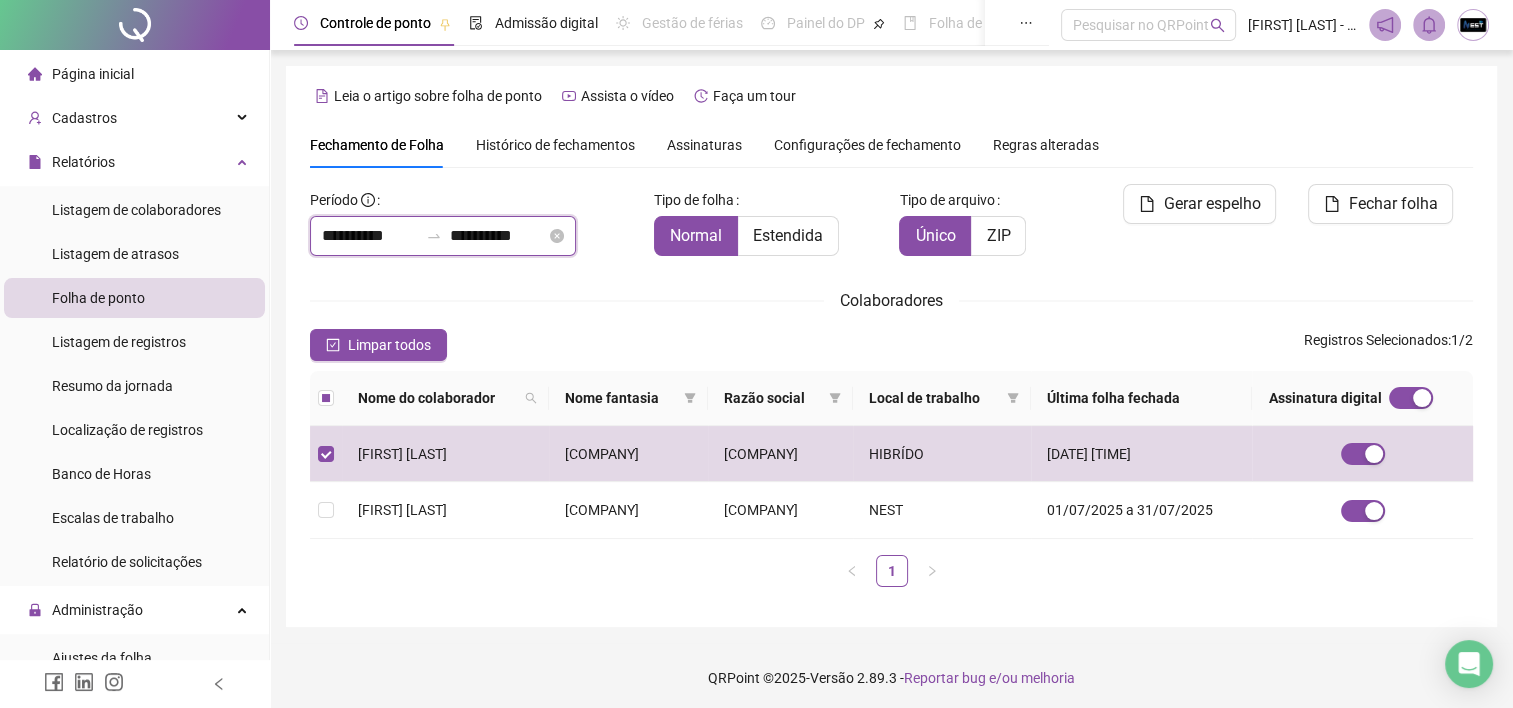 click on "**********" at bounding box center (370, 236) 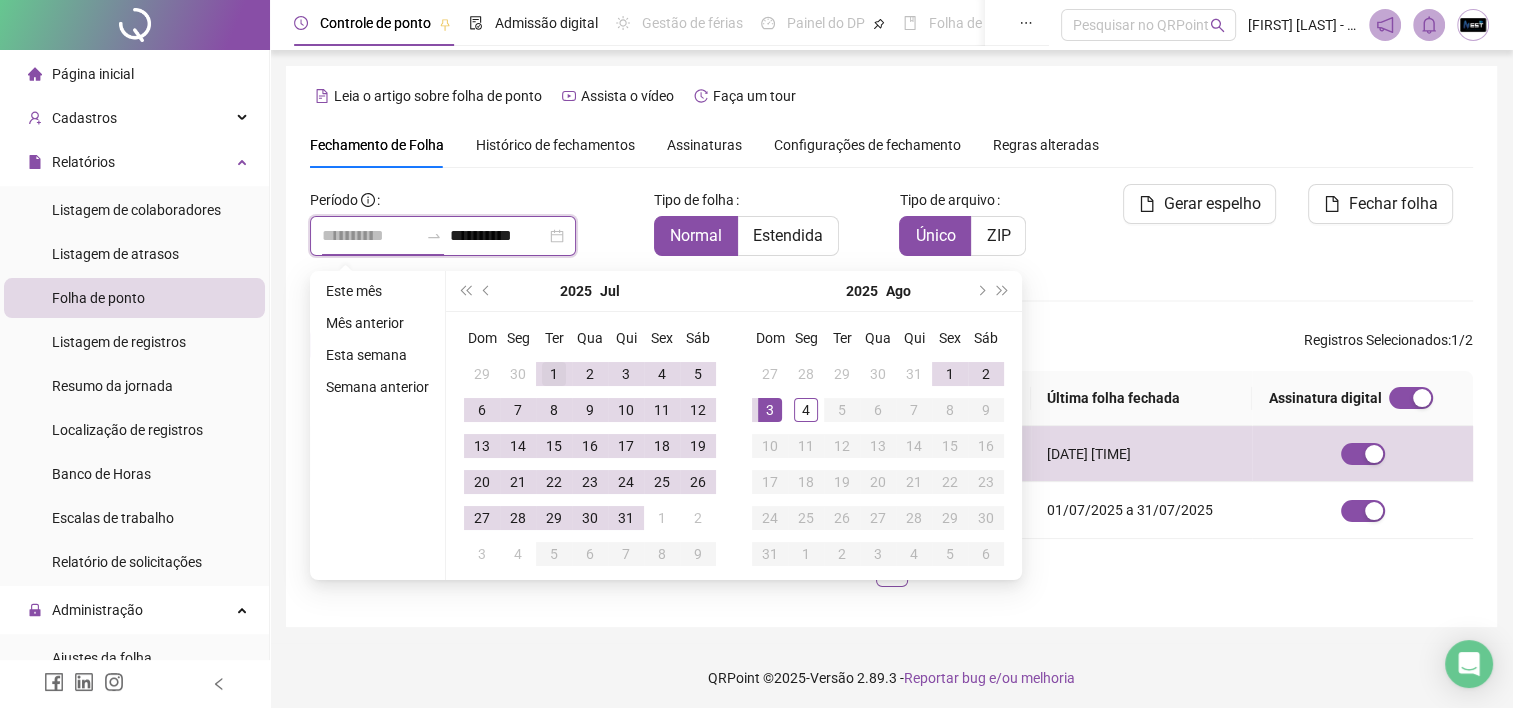 type on "**********" 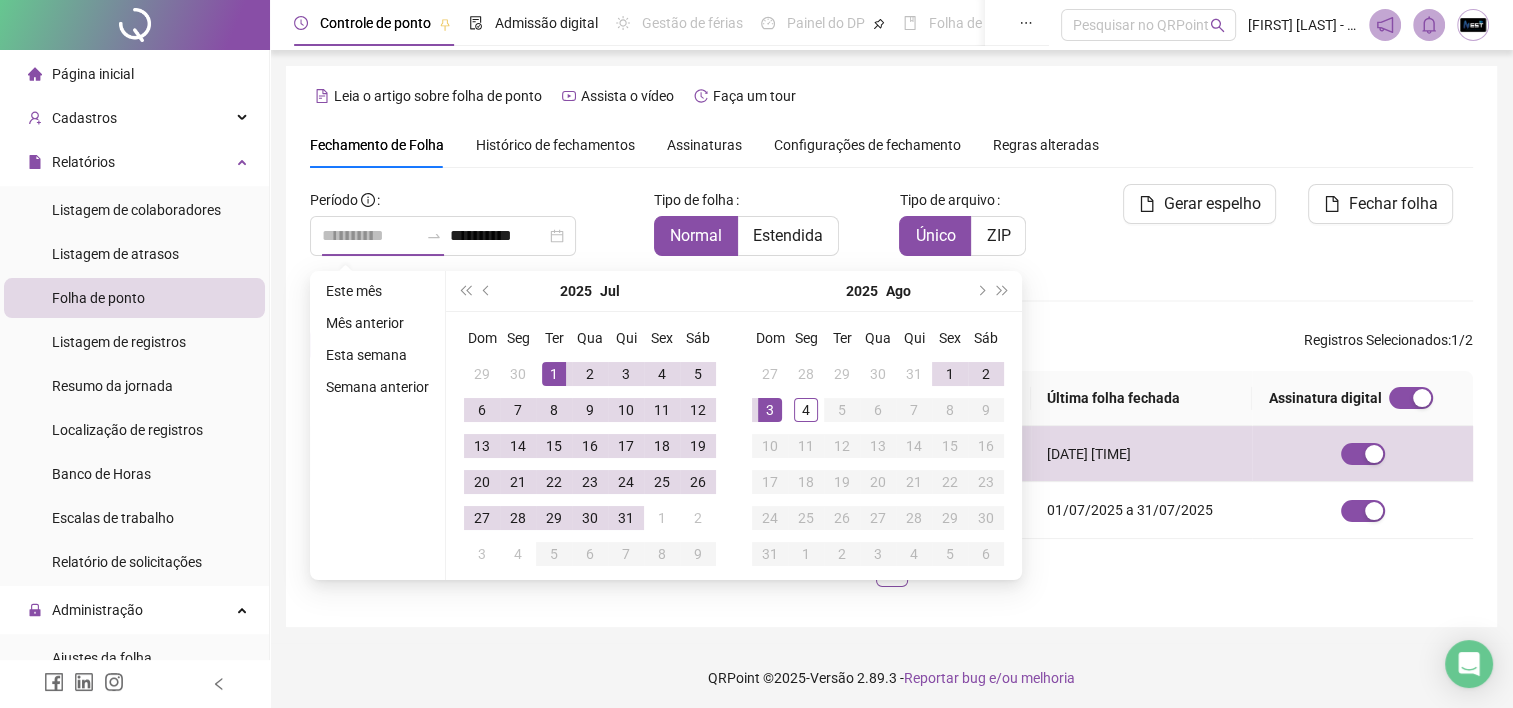 click on "1" at bounding box center [554, 374] 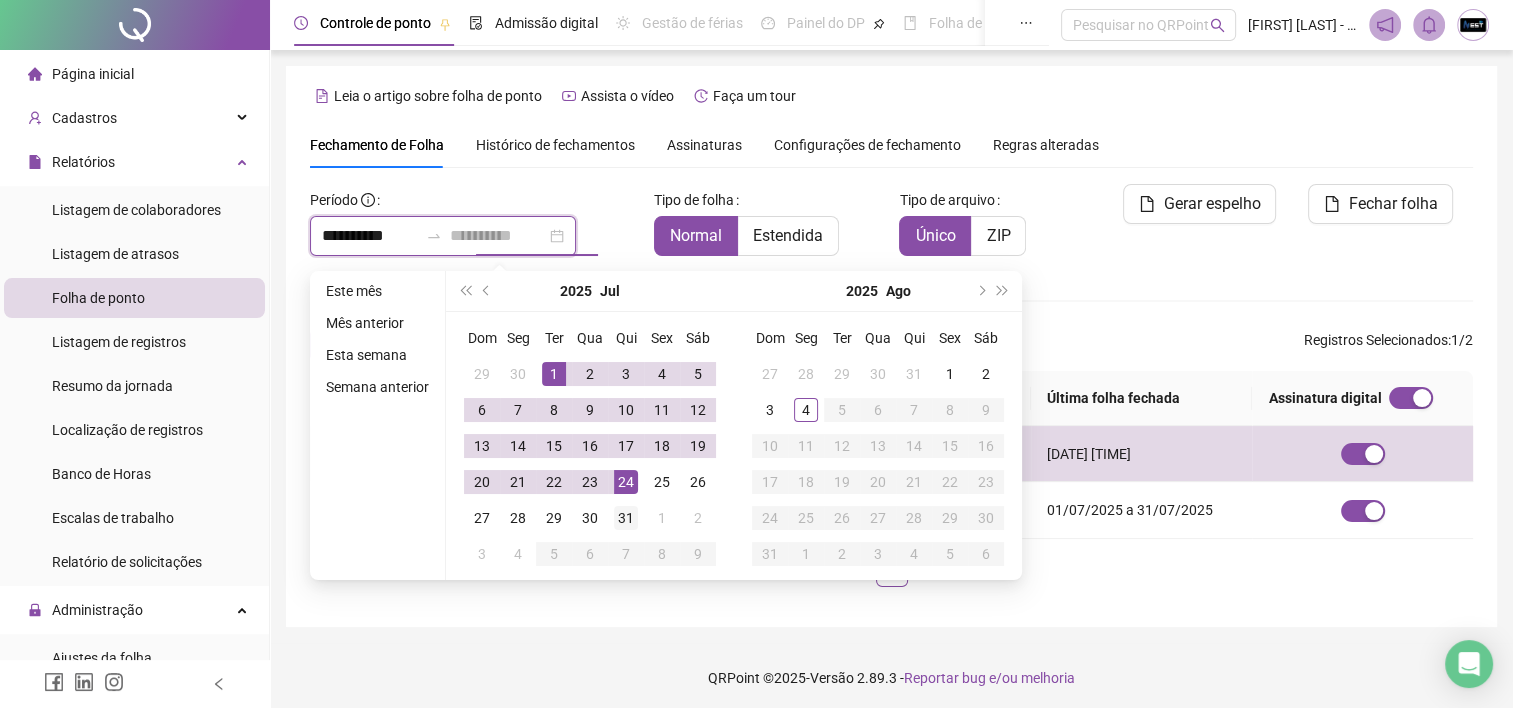 type on "**********" 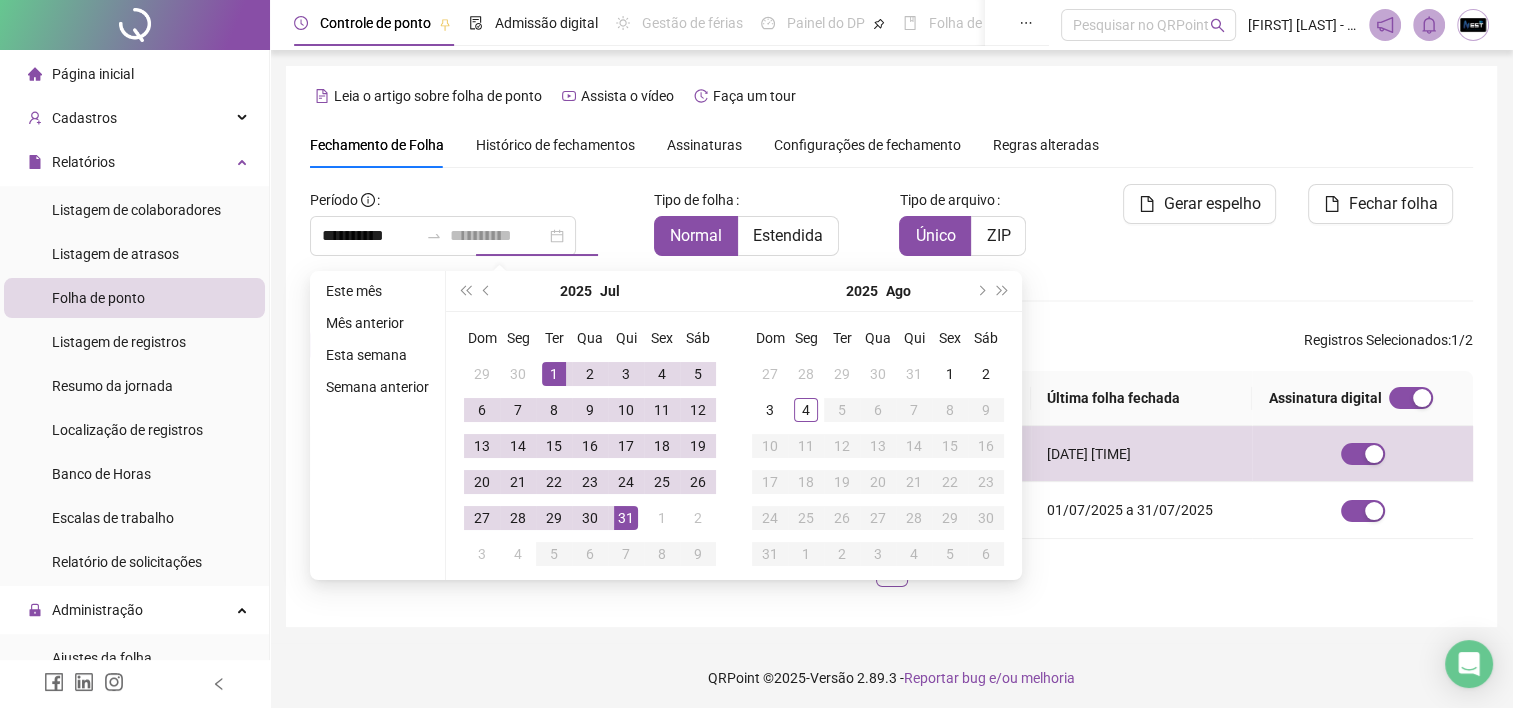 click on "31" at bounding box center [626, 518] 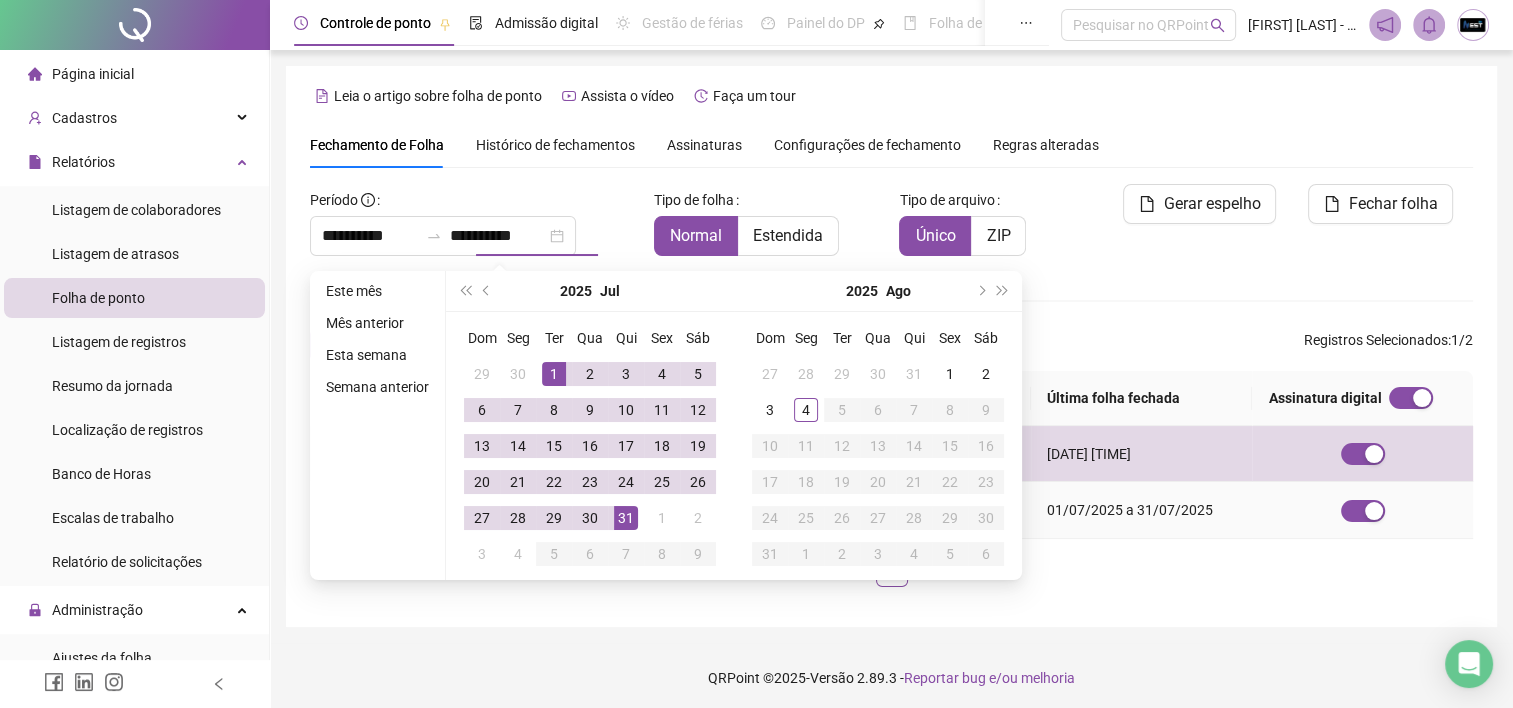 scroll, scrollTop: 55, scrollLeft: 0, axis: vertical 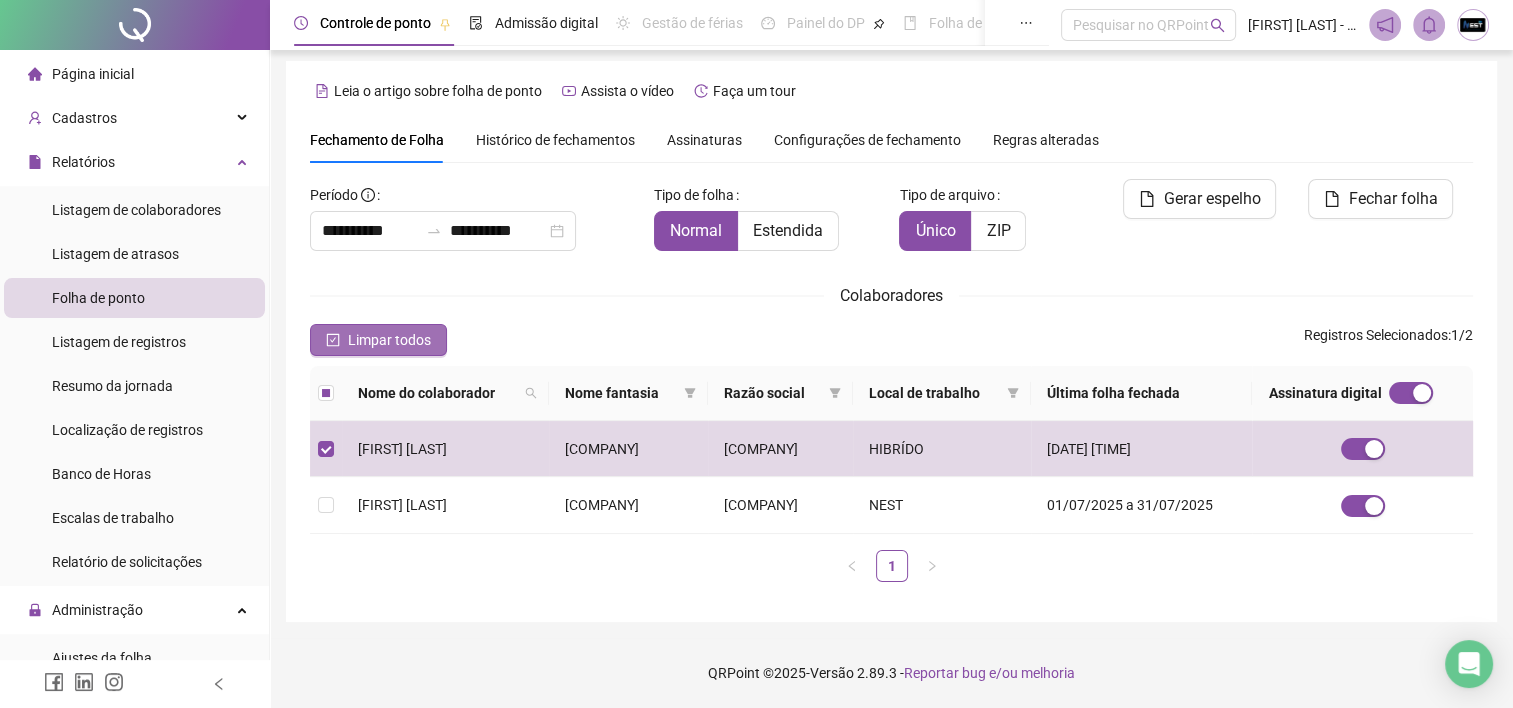 click on "Limpar todos" at bounding box center (389, 340) 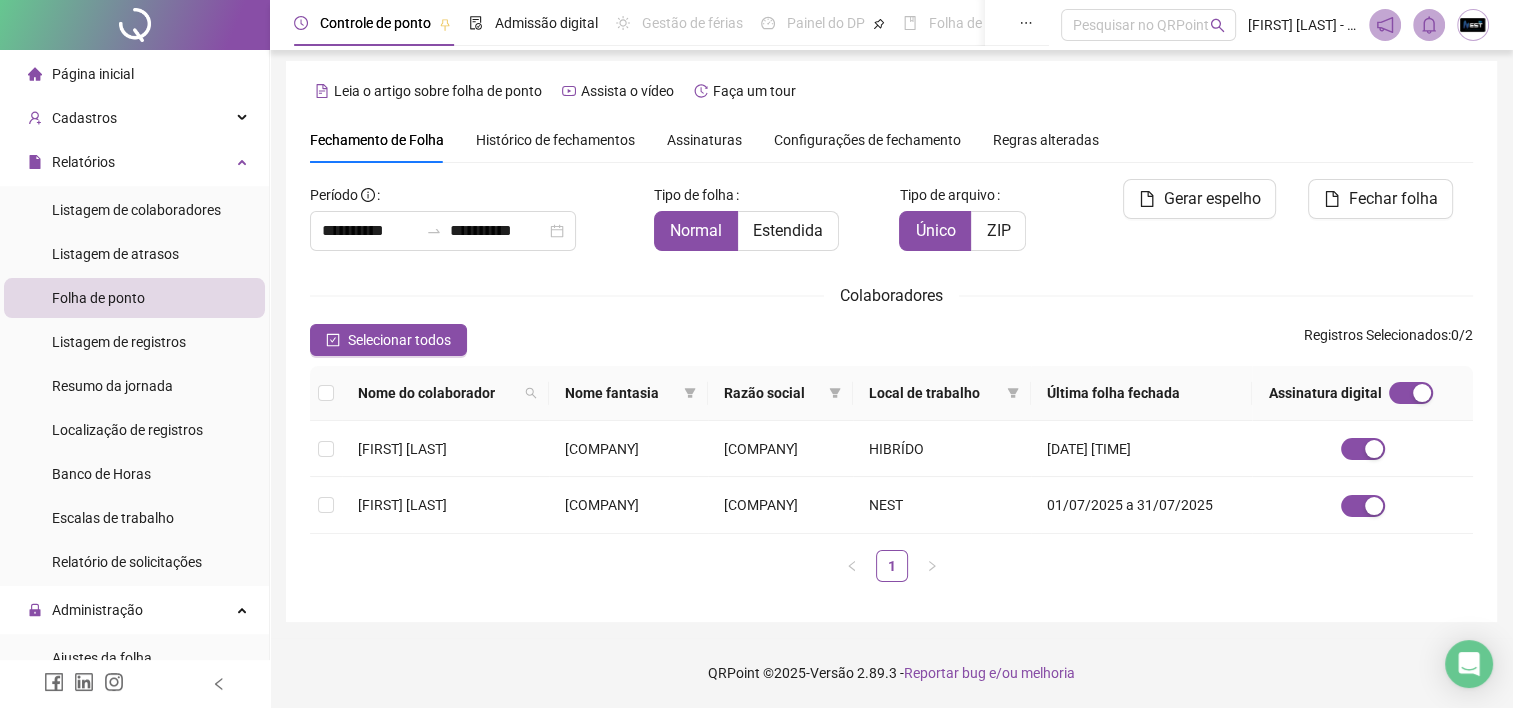 click on "Assinaturas" at bounding box center (704, 140) 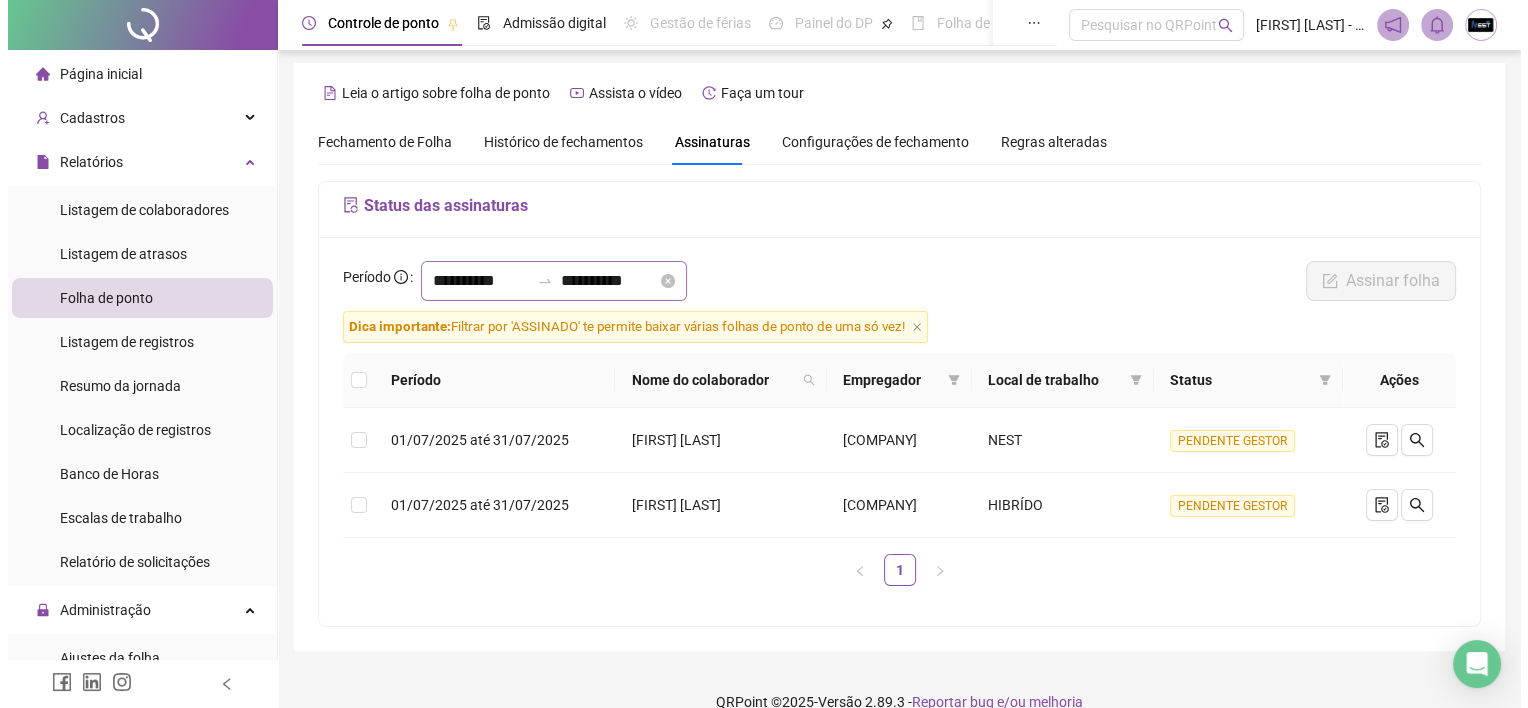 scroll, scrollTop: 55, scrollLeft: 0, axis: vertical 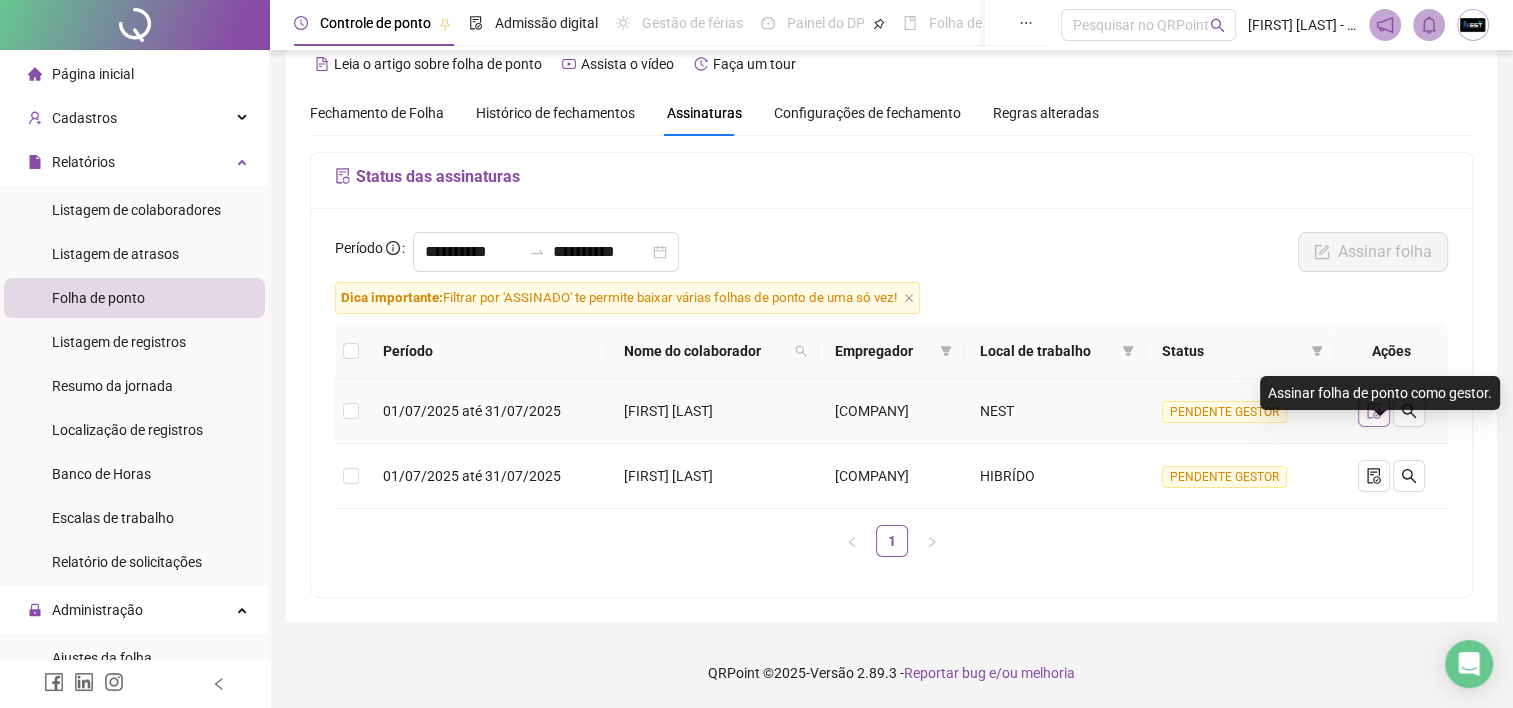click 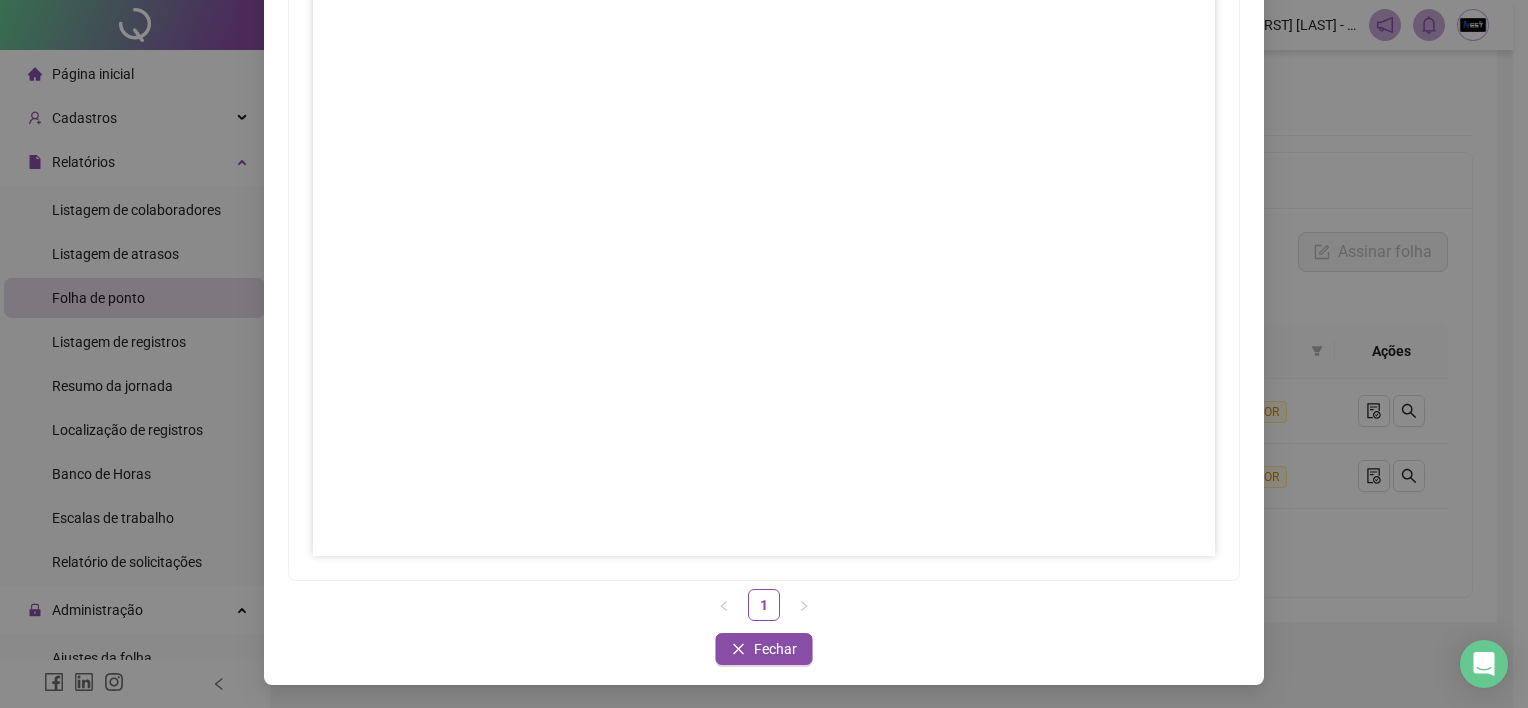 scroll, scrollTop: 176, scrollLeft: 0, axis: vertical 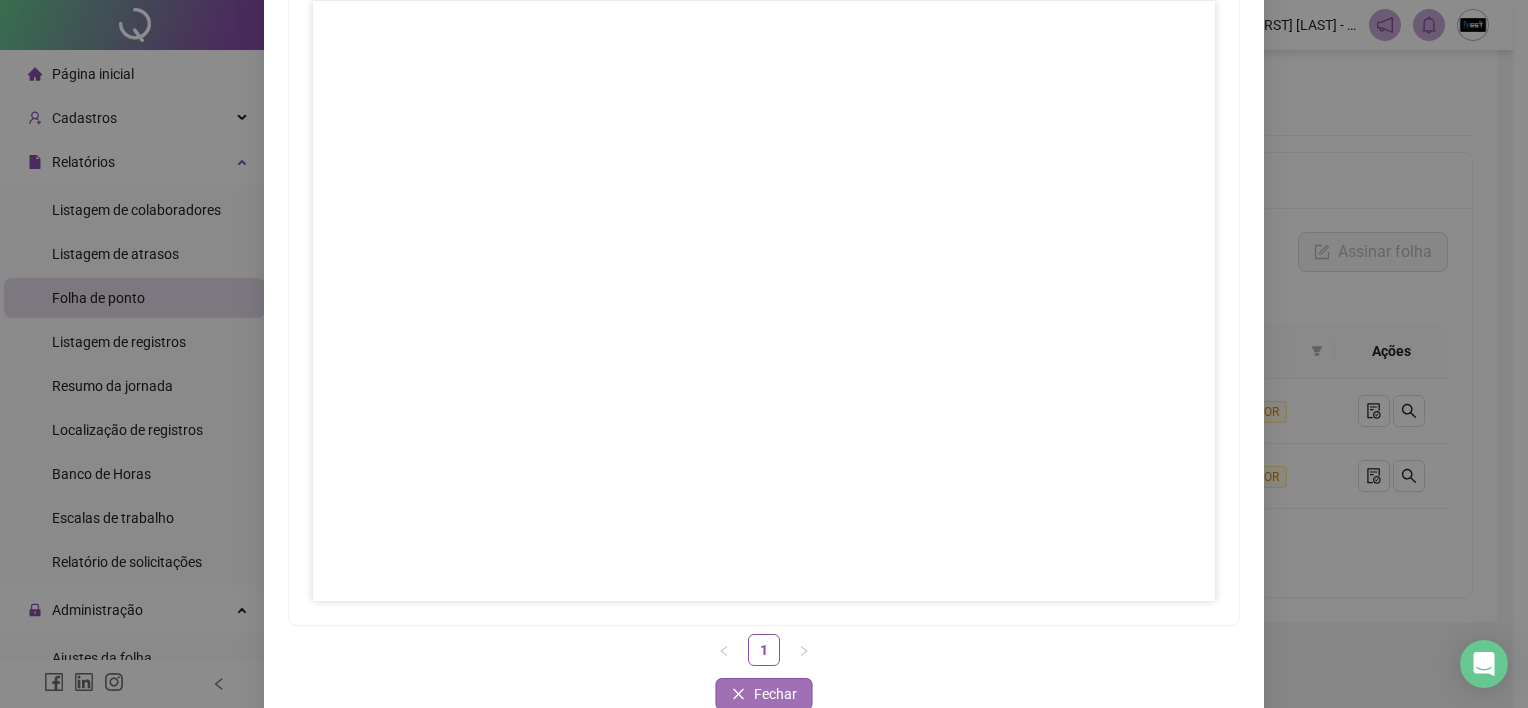 click on "Fechar" at bounding box center [775, 694] 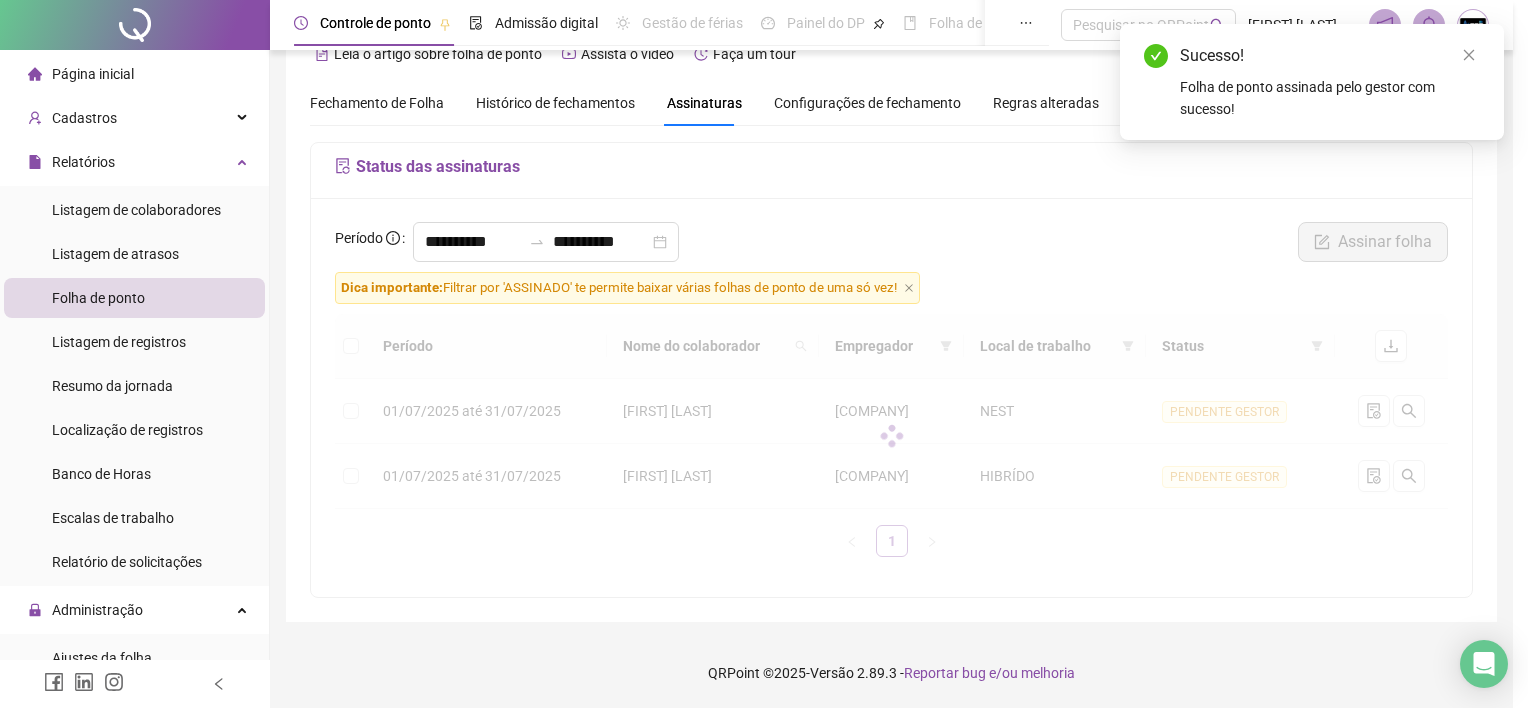 scroll, scrollTop: 0, scrollLeft: 0, axis: both 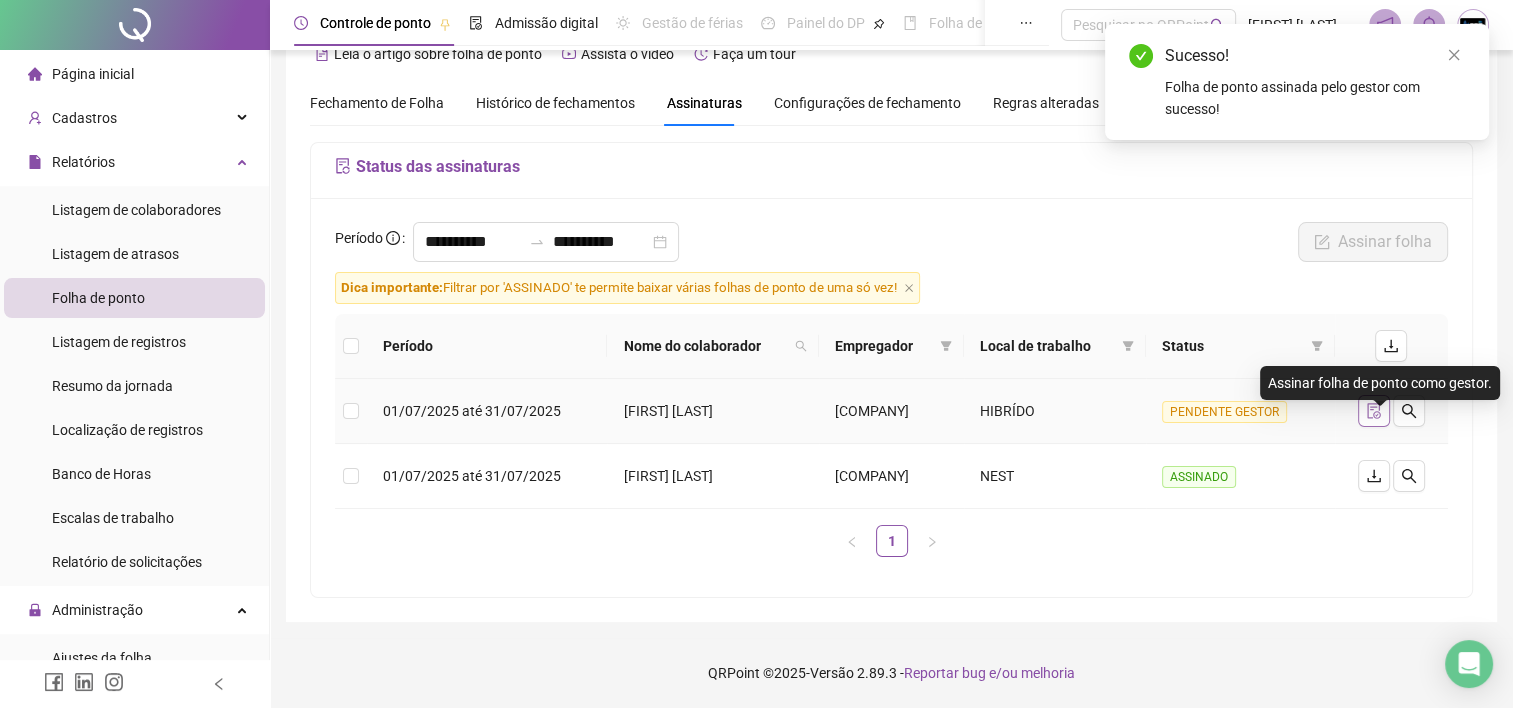 click 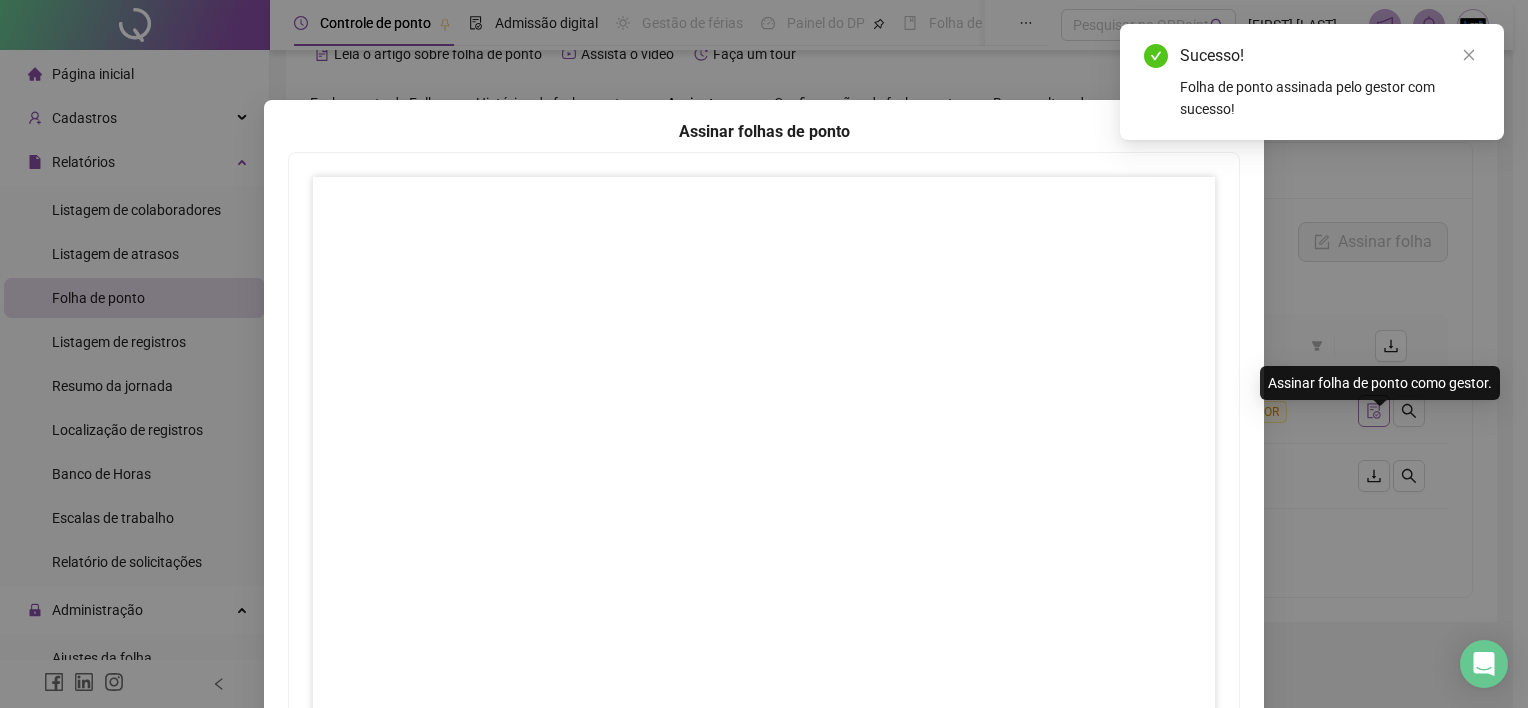 scroll, scrollTop: 0, scrollLeft: 0, axis: both 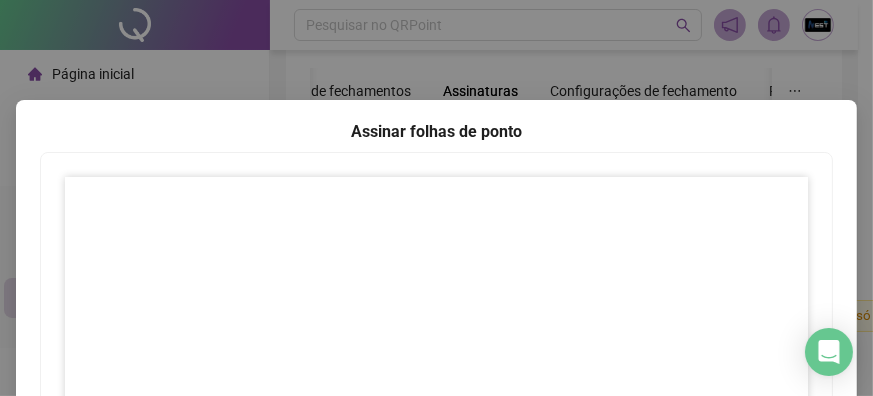 click on "Assinar folhas de ponto 1 Fechar Fechar" at bounding box center (436, 198) 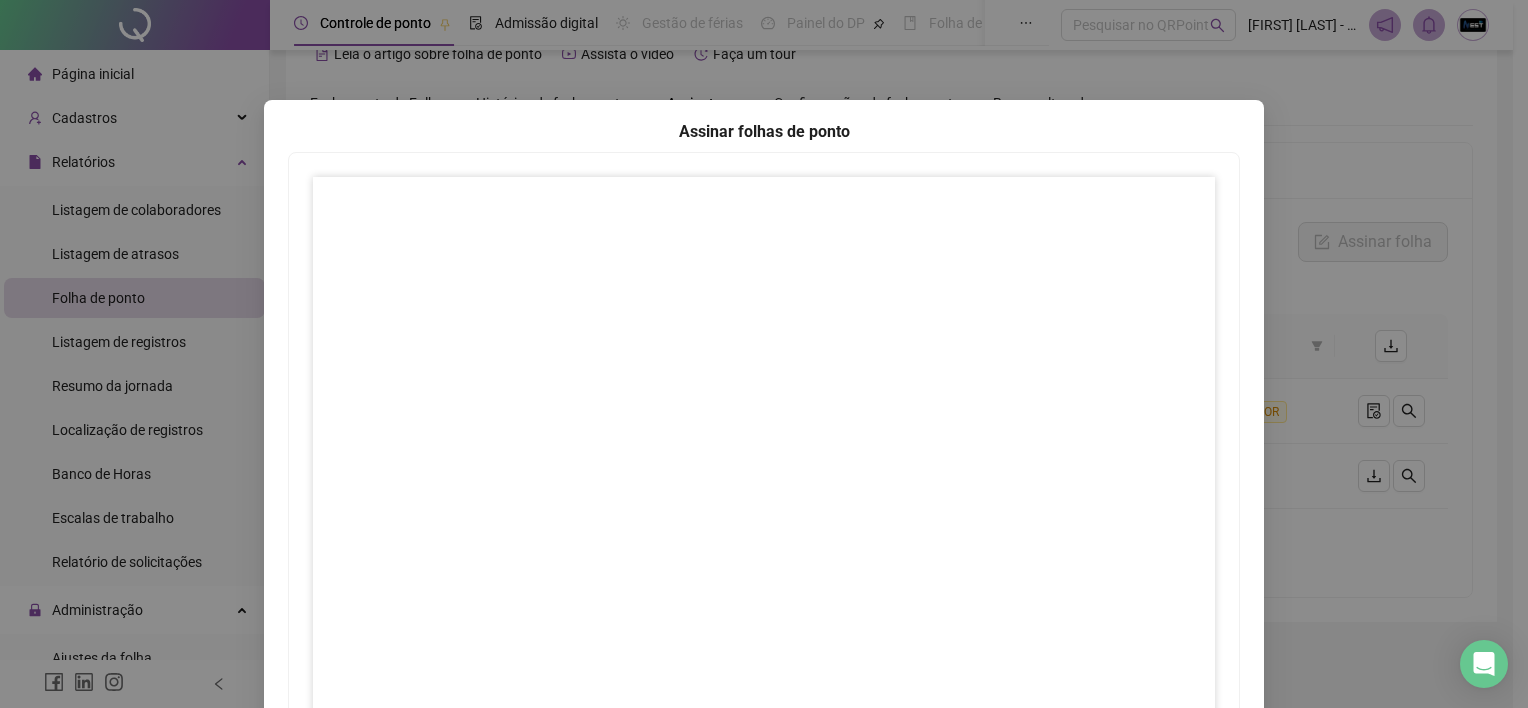 scroll, scrollTop: 0, scrollLeft: 0, axis: both 